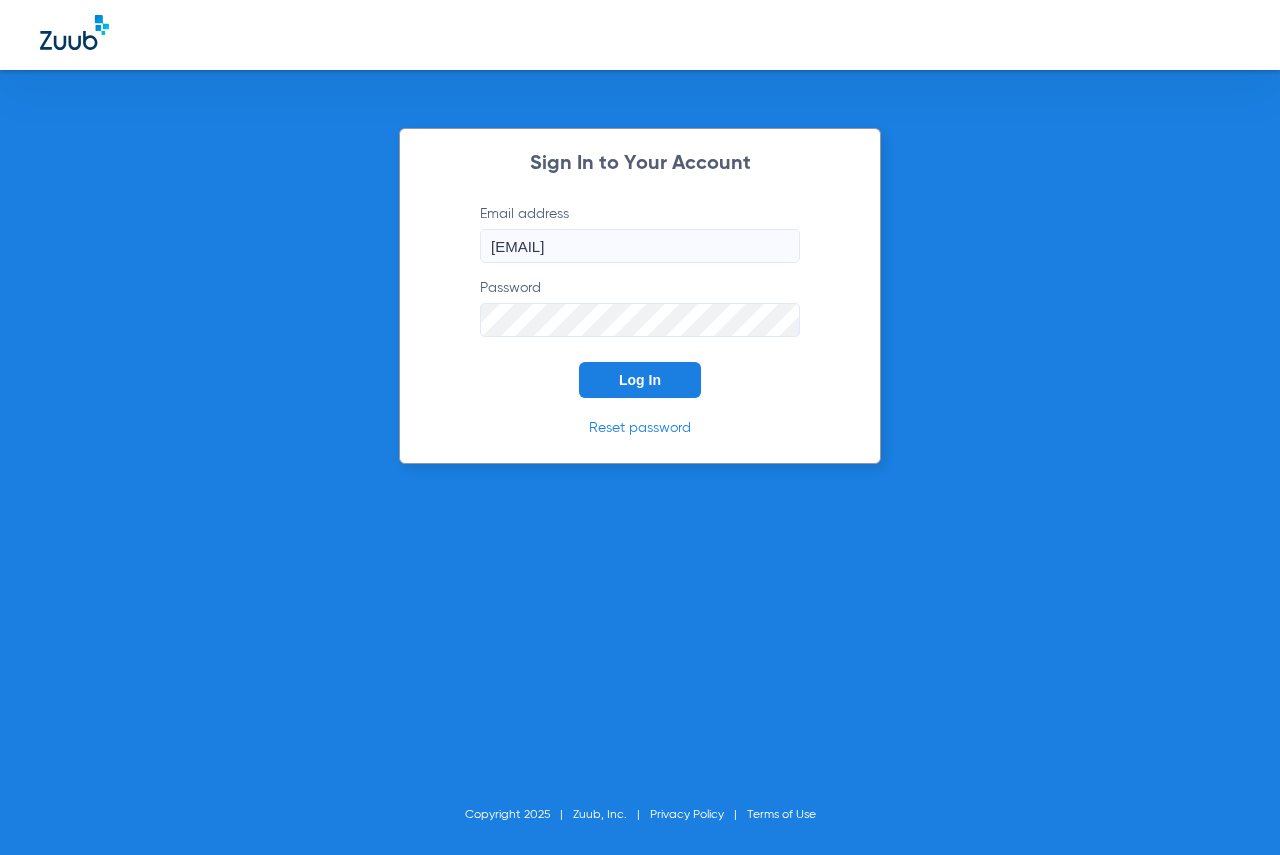 scroll, scrollTop: 0, scrollLeft: 0, axis: both 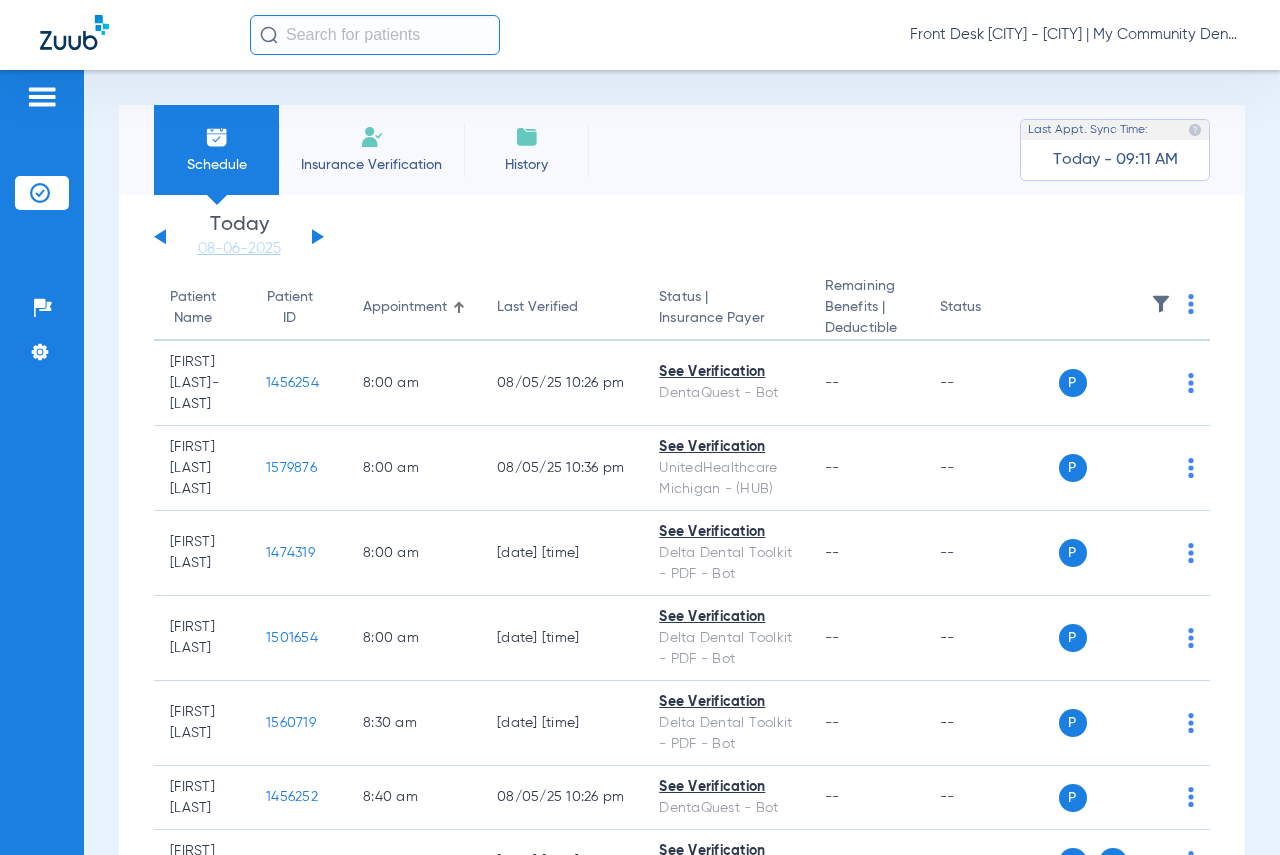 click on "Schedule Insurance Verification History  Last Appt. Sync Time:   Today - [TIME]   Monday   [DATE]   Tuesday   [DATE]   Wednesday   [DATE]   Thursday   [DATE]   Friday   [DATE]   Saturday   [DATE]   Sunday   [DATE]   Monday   [DATE]   Tuesday   [DATE]   Wednesday   [DATE]   Thursday   [DATE]   Friday   [DATE]   Saturday   [DATE]   Sunday   [DATE]   Monday   [DATE]   Tuesday   [DATE]   Wednesday   [DATE]   Thursday   [DATE]   Friday   [DATE]   Saturday   [DATE]   Sunday   [DATE]   Monday   [DATE]   Tuesday   [DATE]   Wednesday   [DATE]   Thursday   [DATE]   Friday   [DATE]   Saturday   [DATE]   Sunday   [DATE]   Monday   [DATE]   Tuesday   [DATE]   Wednesday   [DATE]   Thursday   [DATE]   Friday   [DATE]   Saturday   [DATE]  Su 1" at bounding box center (682, 462) 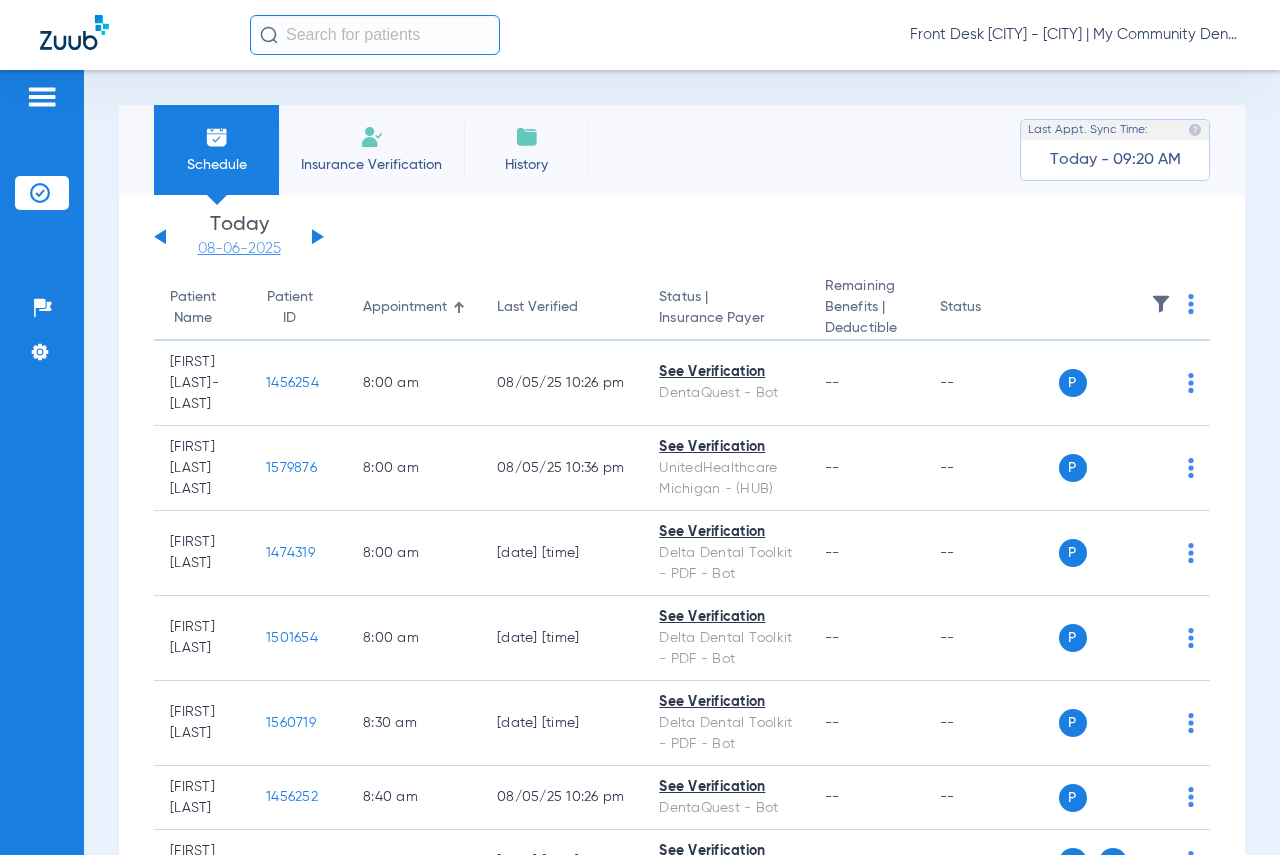 click on "08-06-2025" 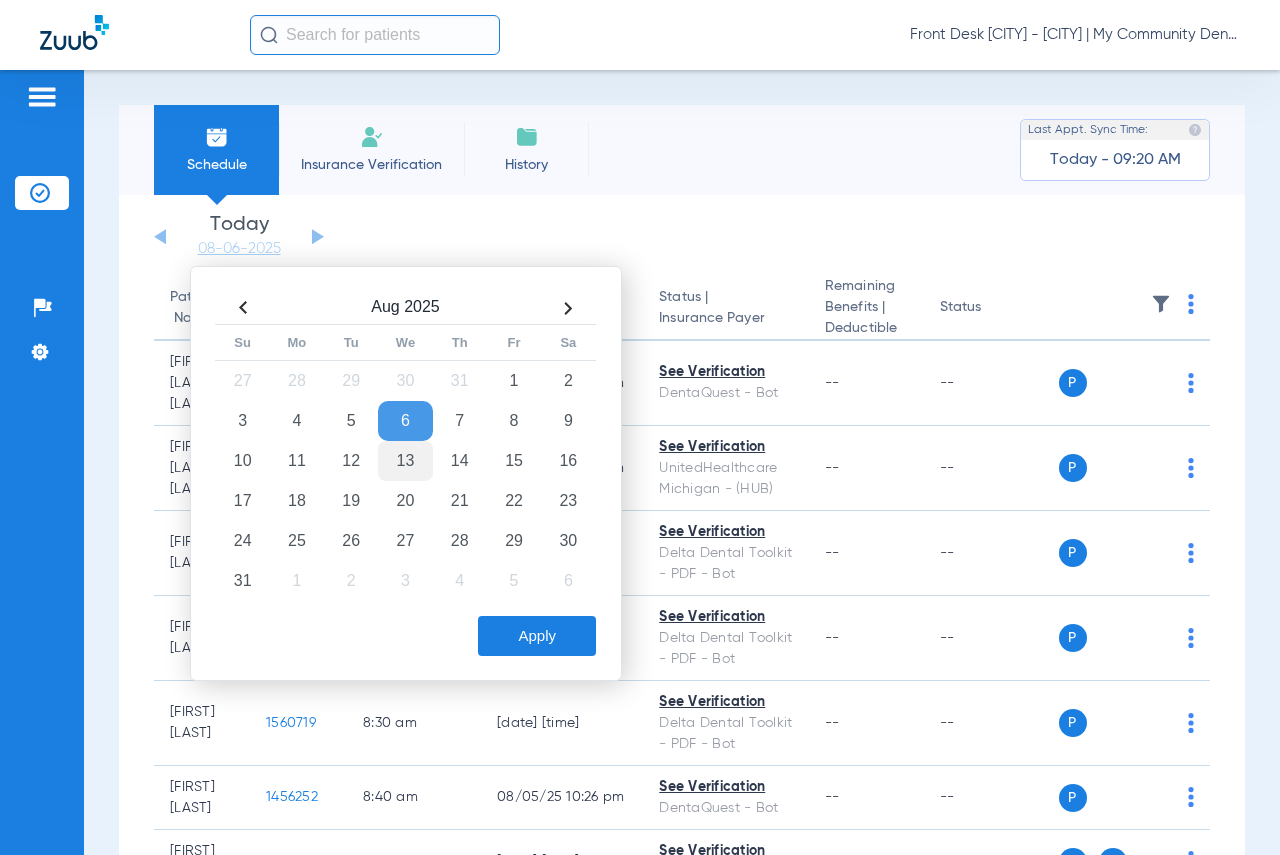 click on "13" 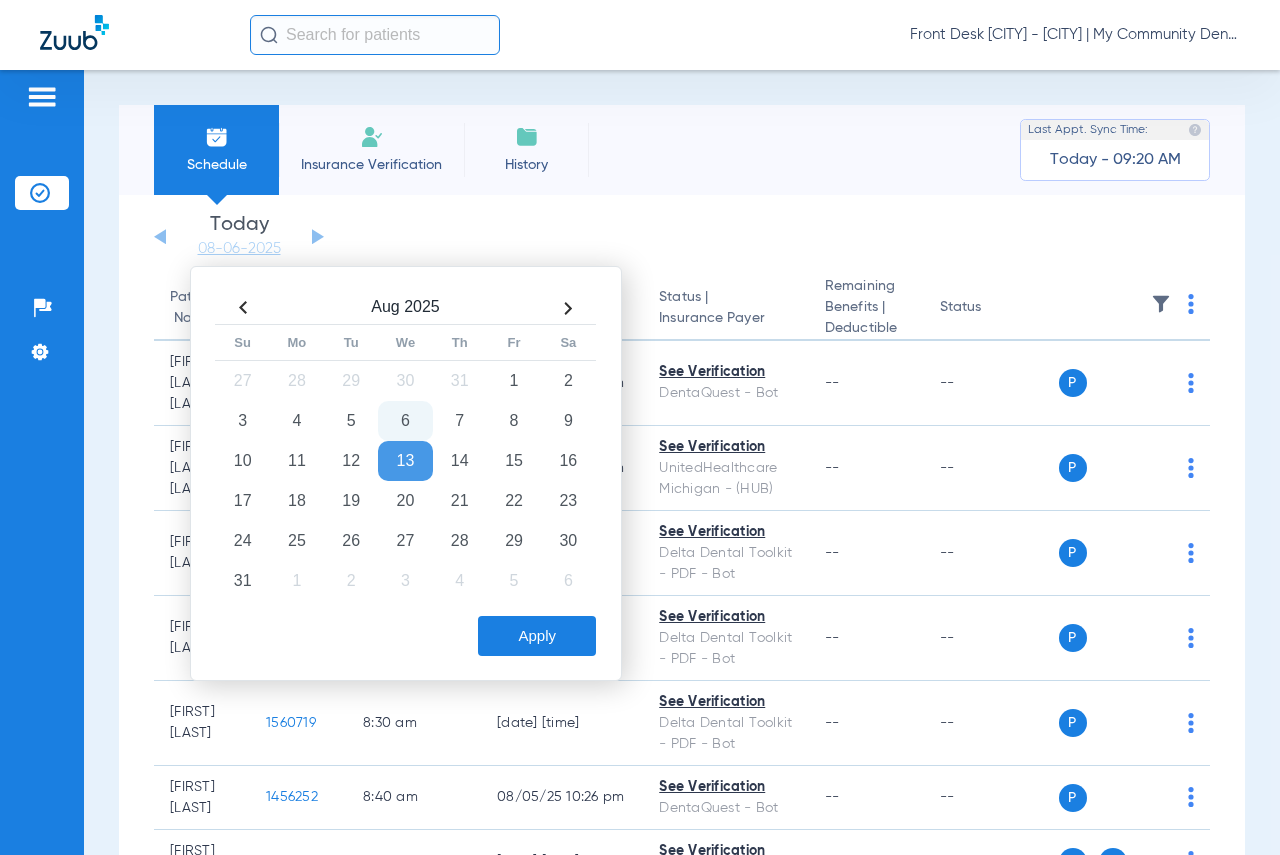click on "Apply" 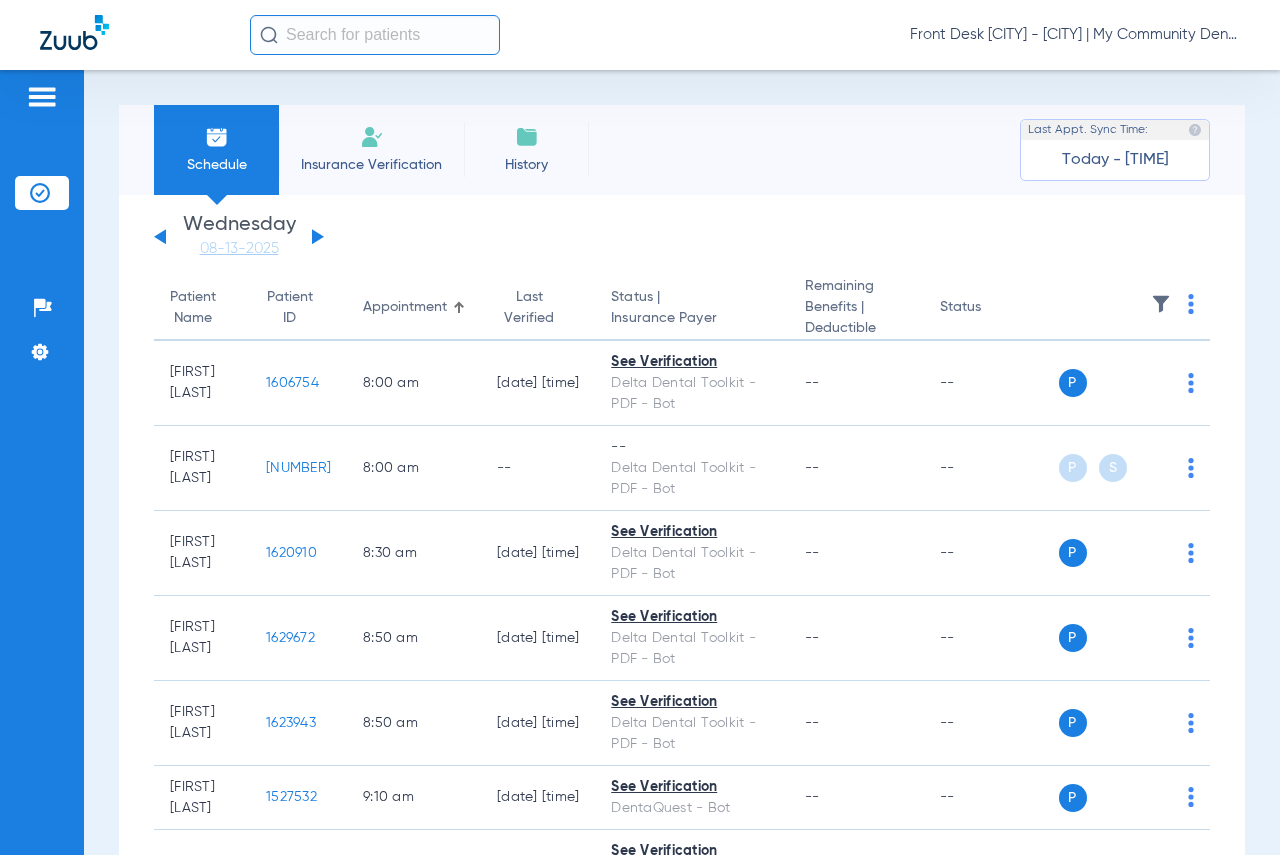 click on "Monday   06-02-2025   Tuesday   06-03-2025   Wednesday   06-04-2025   Thursday   06-05-2025   Friday   06-06-2025   Saturday   06-07-2025   Sunday   06-08-2025   Monday   06-09-2025   Tuesday   06-10-2025   Wednesday   06-11-2025   Thursday   06-12-2025   Friday   06-13-2025   Saturday   06-14-2025   Sunday   06-15-2025   Monday   06-16-2025   Tuesday   06-17-2025   Wednesday   06-18-2025   Thursday   06-19-2025   Friday   06-20-2025   Saturday   06-21-2025   Sunday   06-22-2025   Monday   06-23-2025   Tuesday   06-24-2025   Wednesday   06-25-2025   Thursday   06-26-2025   Friday   06-27-2025   Saturday   06-28-2025   Sunday   06-29-2025   Monday   06-30-2025   Tuesday   07-01-2025   Wednesday   07-02-2025   Thursday   07-03-2025   Friday   07-04-2025   Saturday   07-05-2025   Sunday   07-06-2025   Monday   07-07-2025   Tuesday   07-08-2025   Wednesday   07-09-2025   Thursday   07-10-2025   Friday   07-11-2025   Saturday   07-12-2025   Sunday   07-13-2025   Monday   07-14-2025   Tuesday   07-15-2025   Today" 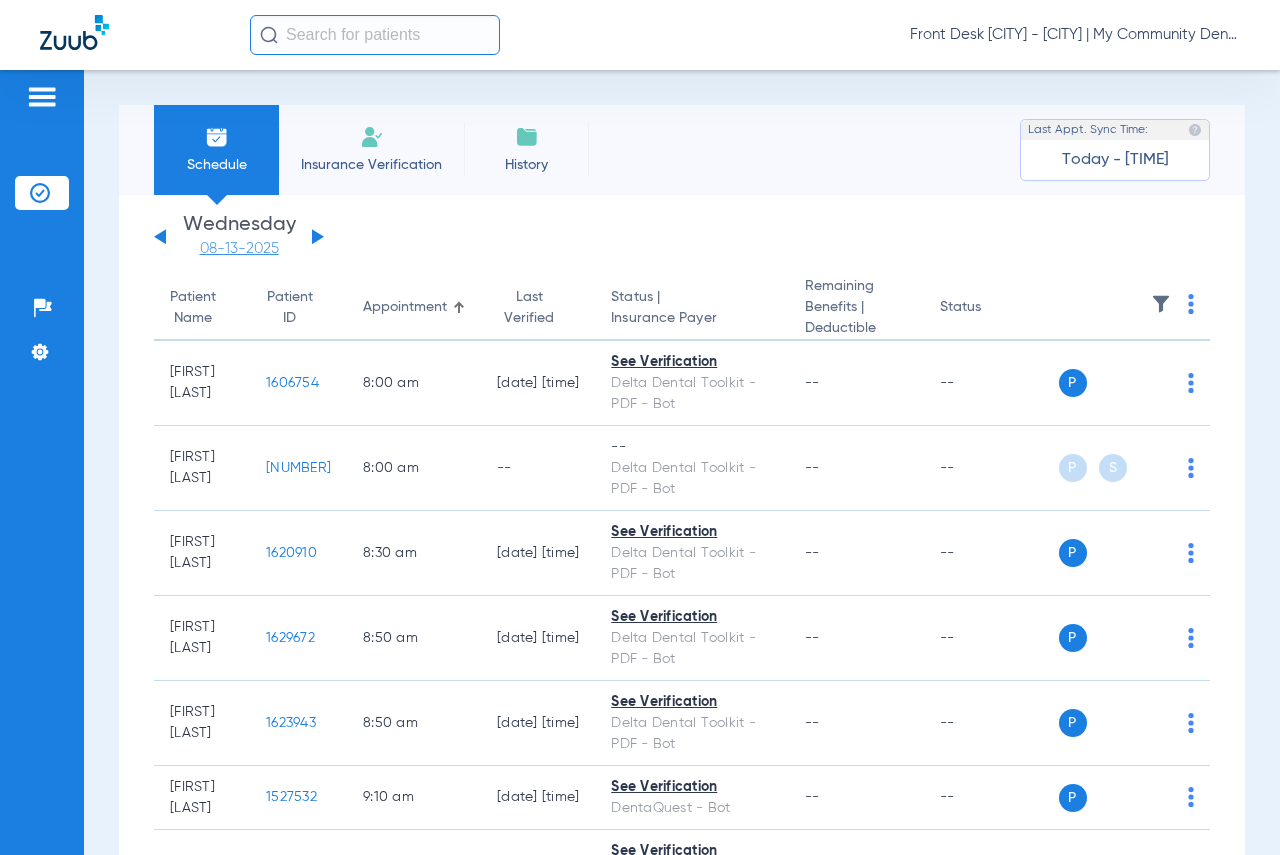 click on "08-13-2025" 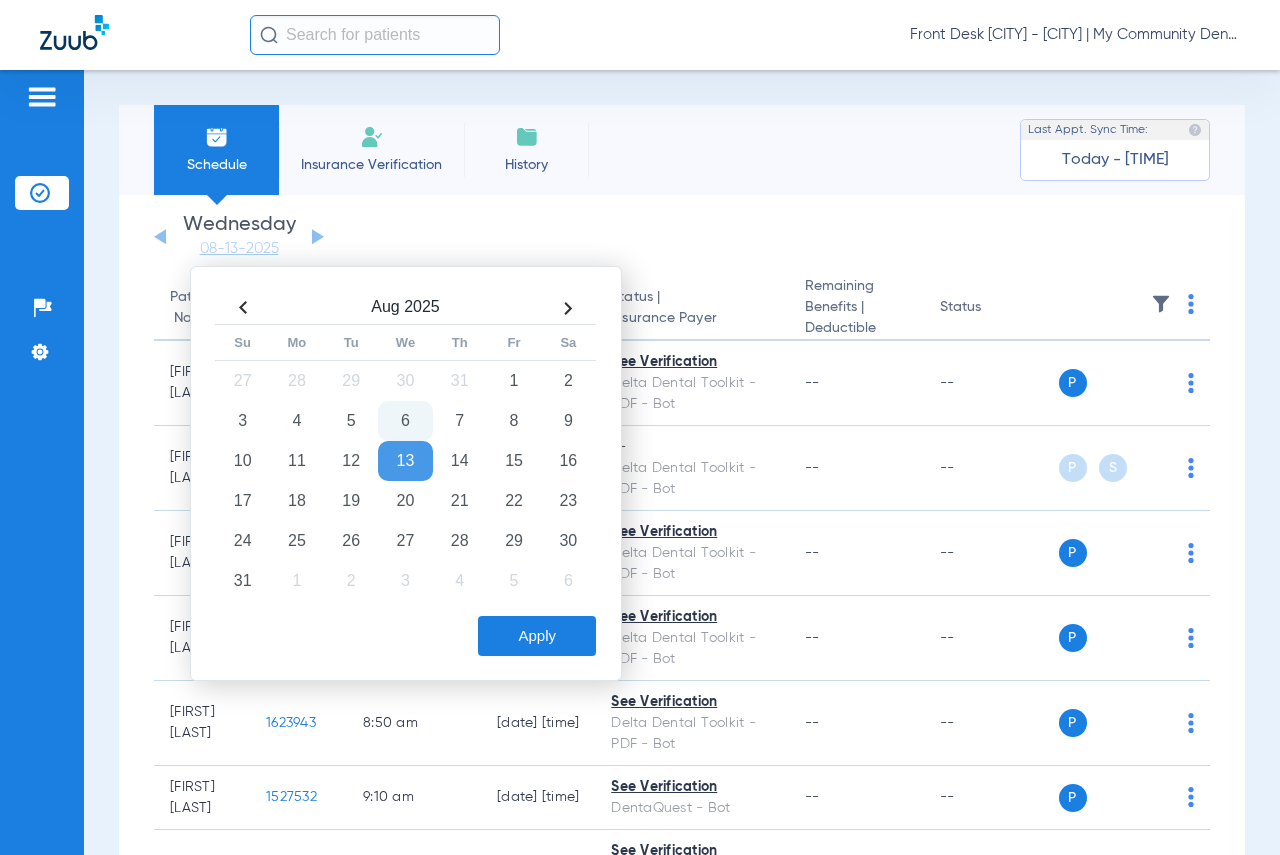 click on "Monday   06-02-2025   Tuesday   06-03-2025   Wednesday   06-04-2025   Thursday   06-05-2025   Friday   06-06-2025   Saturday   06-07-2025   Sunday   06-08-2025   Monday   06-09-2025   Tuesday   06-10-2025   Wednesday   06-11-2025   Thursday   06-12-2025   Friday   06-13-2025   Saturday   06-14-2025   Sunday   06-15-2025   Monday   06-16-2025   Tuesday   06-17-2025   Wednesday   06-18-2025   Thursday   06-19-2025   Friday   06-20-2025   Saturday   06-21-2025   Sunday   06-22-2025   Monday   06-23-2025   Tuesday   06-24-2025   Wednesday   06-25-2025   Thursday   06-26-2025   Friday   06-27-2025   Saturday   06-28-2025   Sunday   06-29-2025   Monday   06-30-2025   Tuesday   07-01-2025   Wednesday   07-02-2025   Thursday   07-03-2025   Friday   07-04-2025   Saturday   07-05-2025   Sunday   07-06-2025   Monday   07-07-2025   Tuesday   07-08-2025   Wednesday   07-09-2025   Thursday   07-10-2025   Friday   07-11-2025   Saturday   07-12-2025   Sunday   07-13-2025   Monday   07-14-2025   Tuesday   07-15-2025   Today" 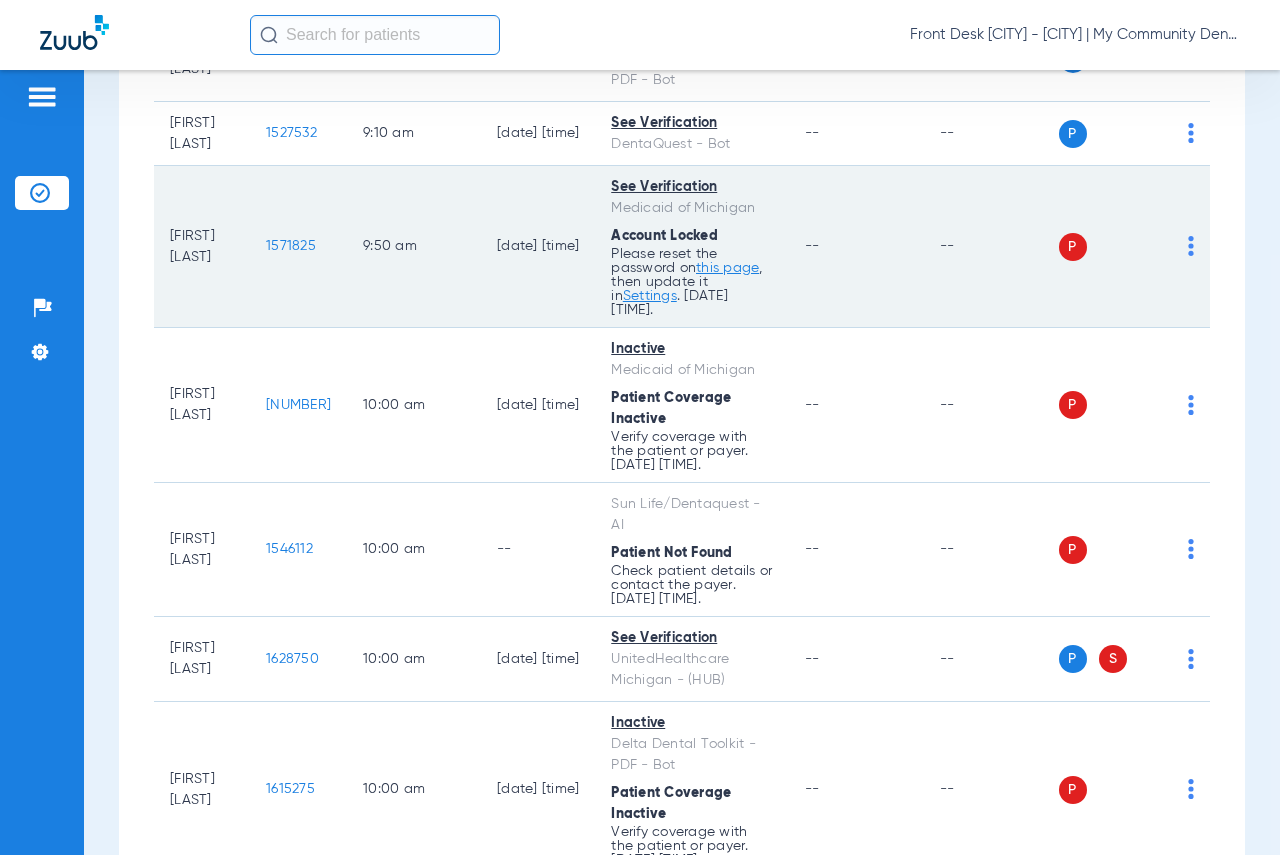 scroll, scrollTop: 700, scrollLeft: 0, axis: vertical 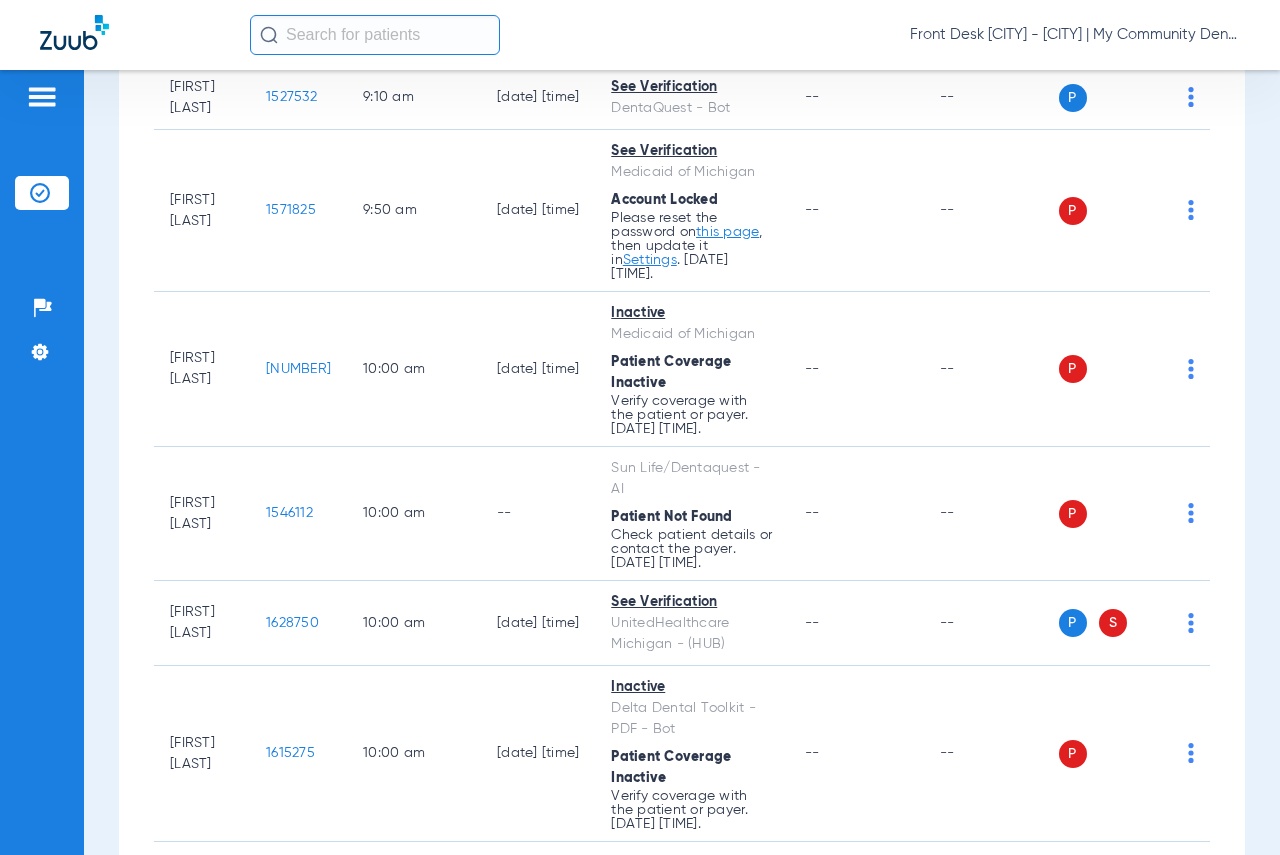 click on "Schedule Insurance Verification History  Last Appt. Sync Time:   Today - [TIME]   Monday   [DATE]   Tuesday   [DATE]   Wednesday   [DATE]   Thursday   [DATE]   Friday   [DATE]   Saturday   [DATE]   Sunday   [DATE]   Monday   [DATE]   Tuesday   [DATE]   Wednesday   [DATE]   Thursday   [DATE]   Friday   [DATE]   Saturday   [DATE]   Sunday   [DATE]   Monday   [DATE]   Tuesday   [DATE]   Wednesday   [DATE]   Thursday   [DATE]   Friday   [DATE]   Saturday   [DATE]   Sunday   [DATE]   Monday   [DATE]   Tuesday   [DATE]   Wednesday   [DATE]   Thursday   [DATE]   Friday   [DATE]   Saturday   [DATE]  Su 1" at bounding box center [682, 462] 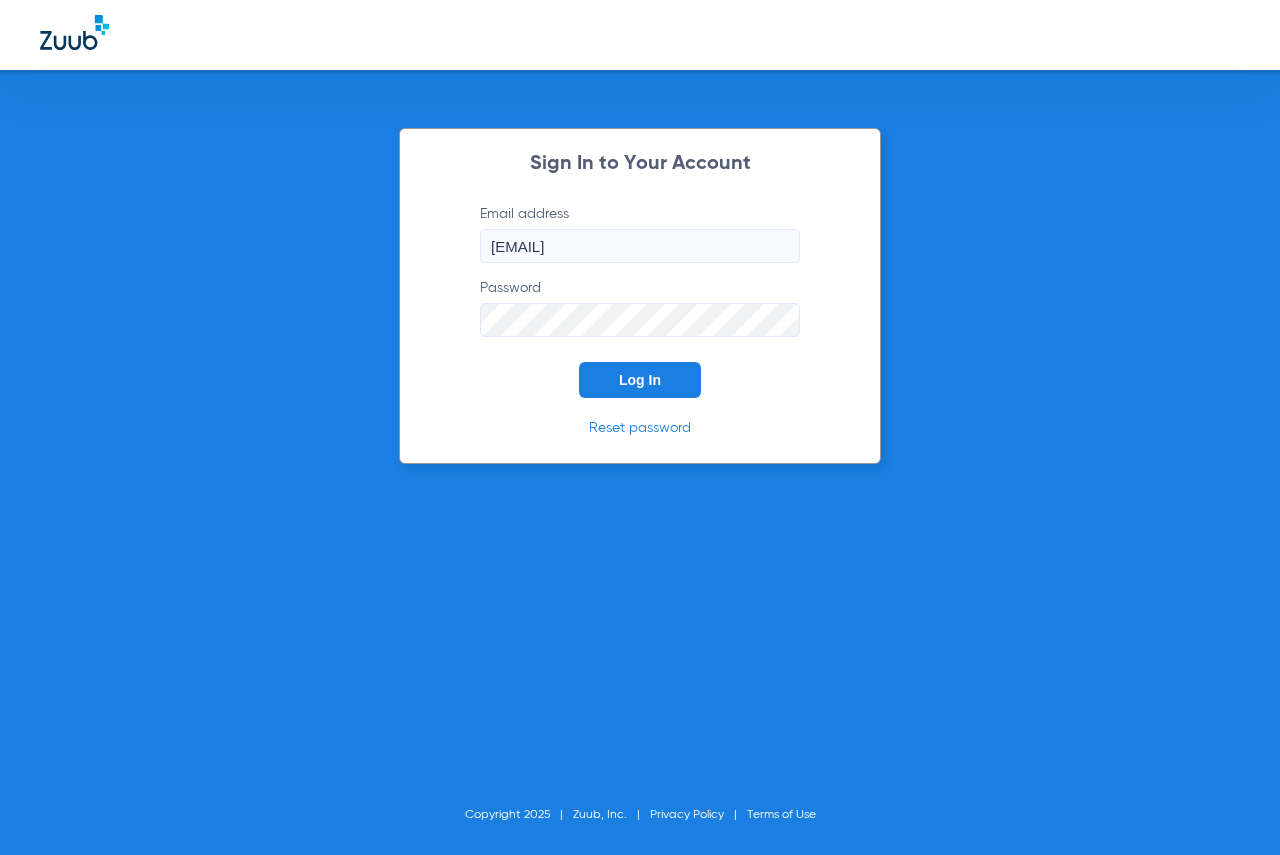 click on "Log In" 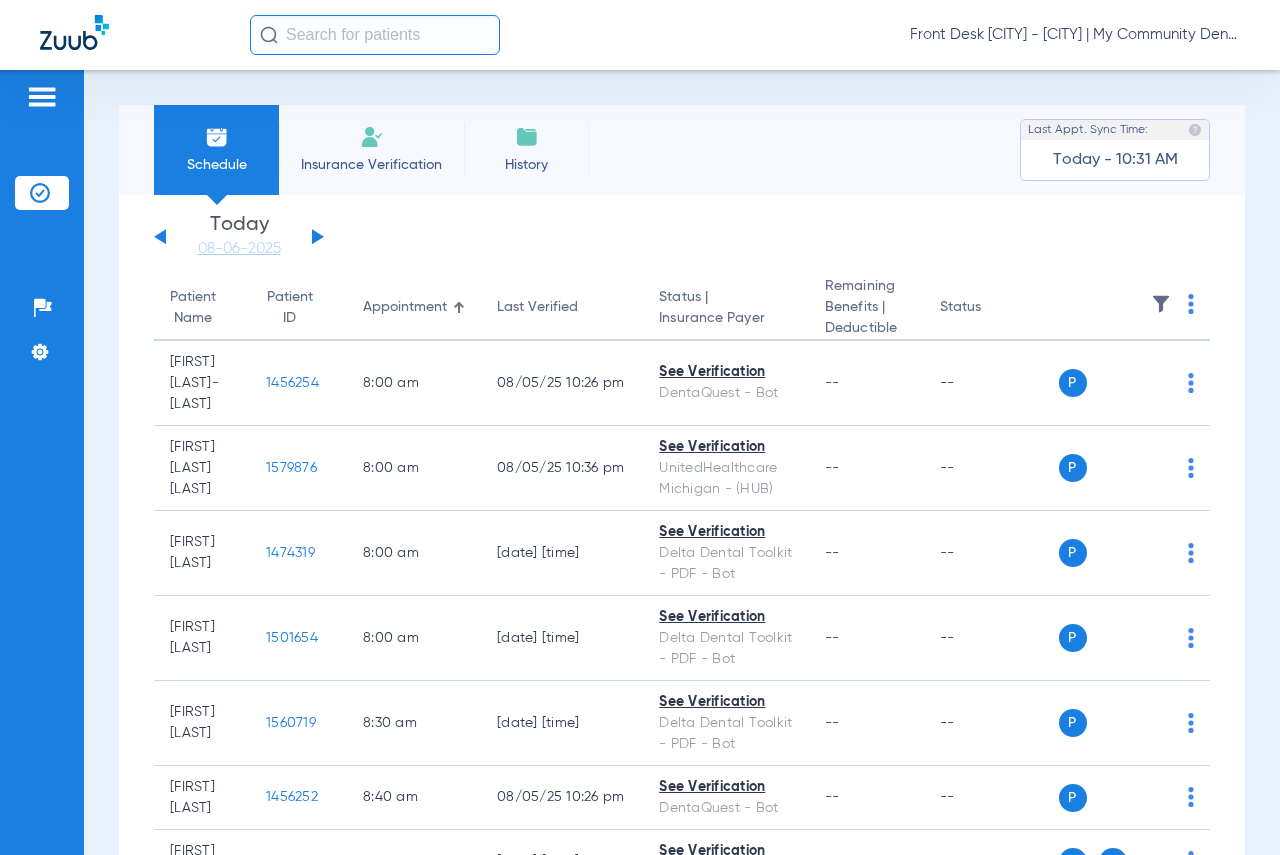 scroll, scrollTop: 686, scrollLeft: 0, axis: vertical 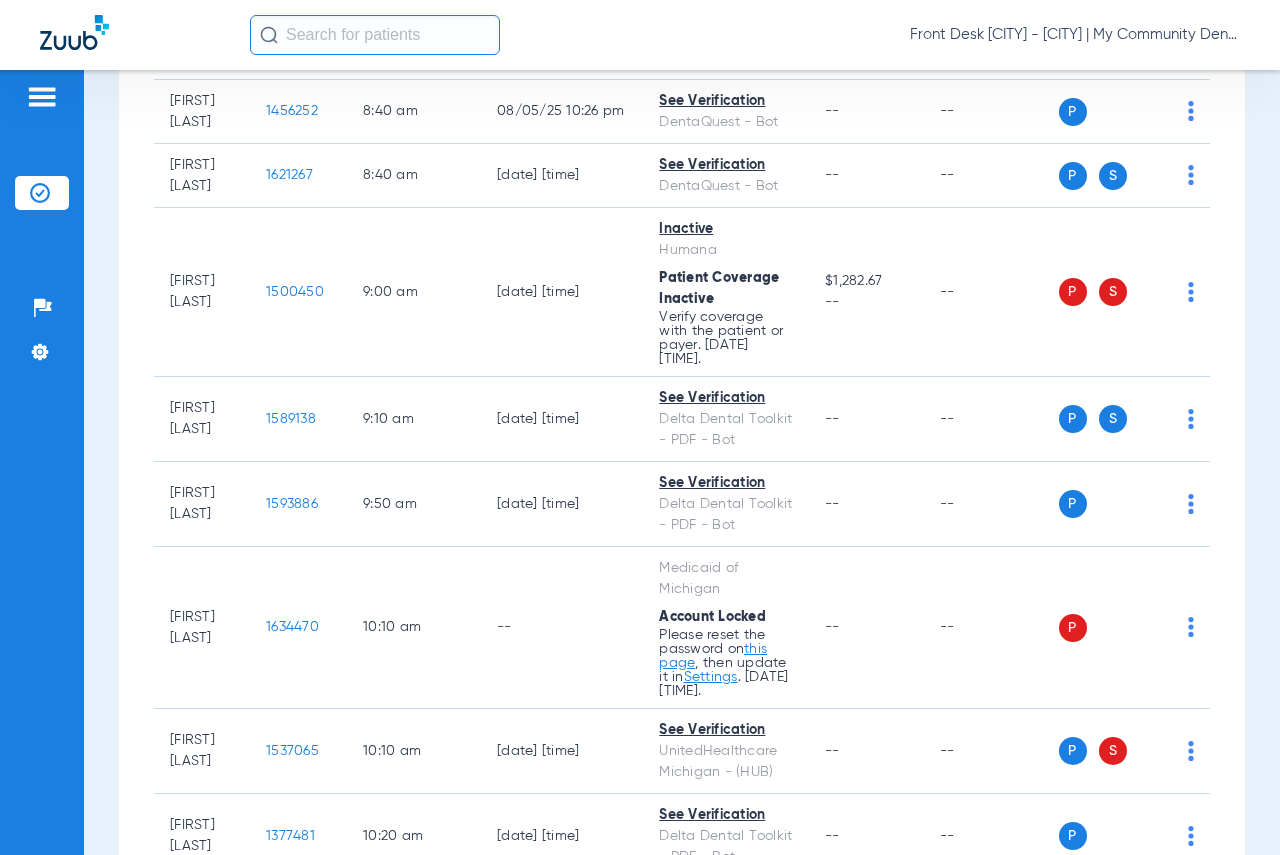 click 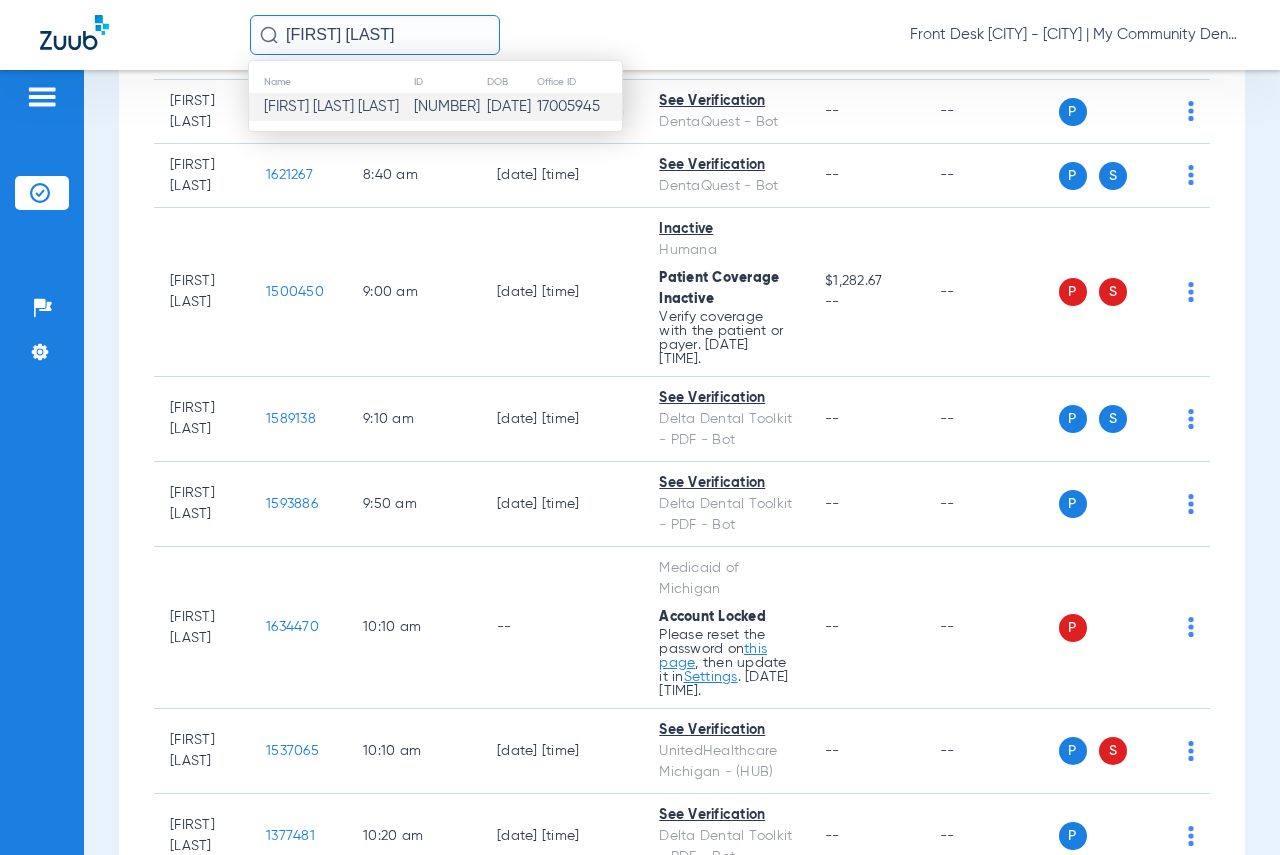 type on "[FIRST] [LAST]" 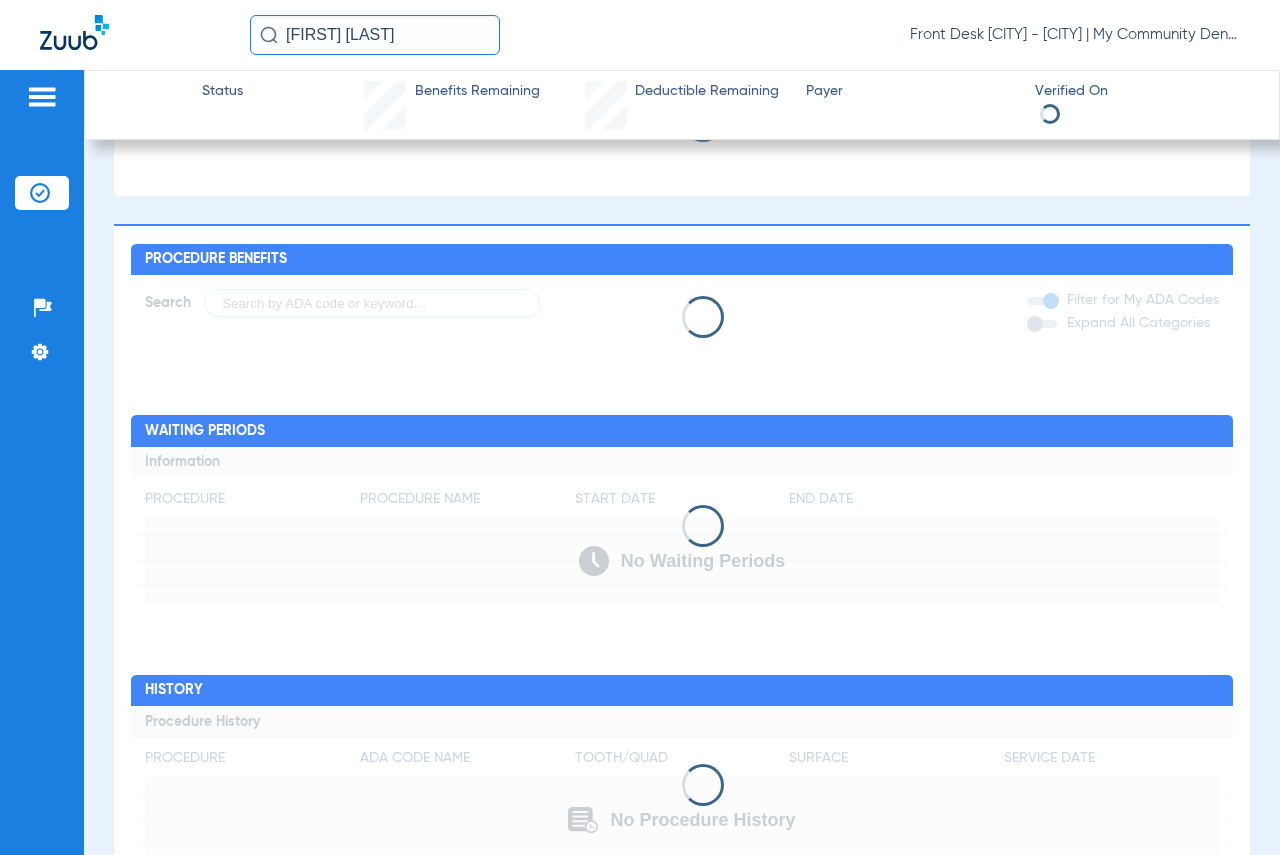 scroll, scrollTop: 0, scrollLeft: 0, axis: both 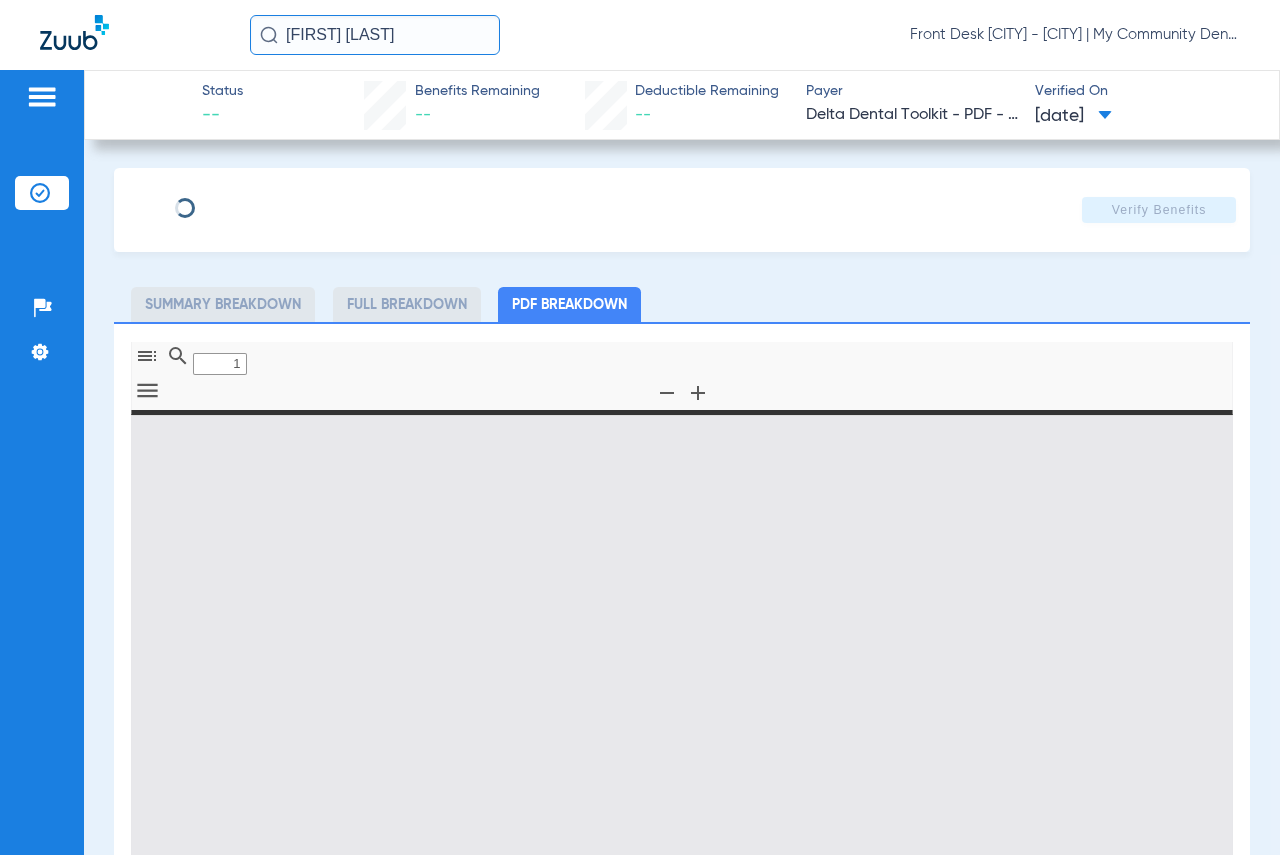 type on "0" 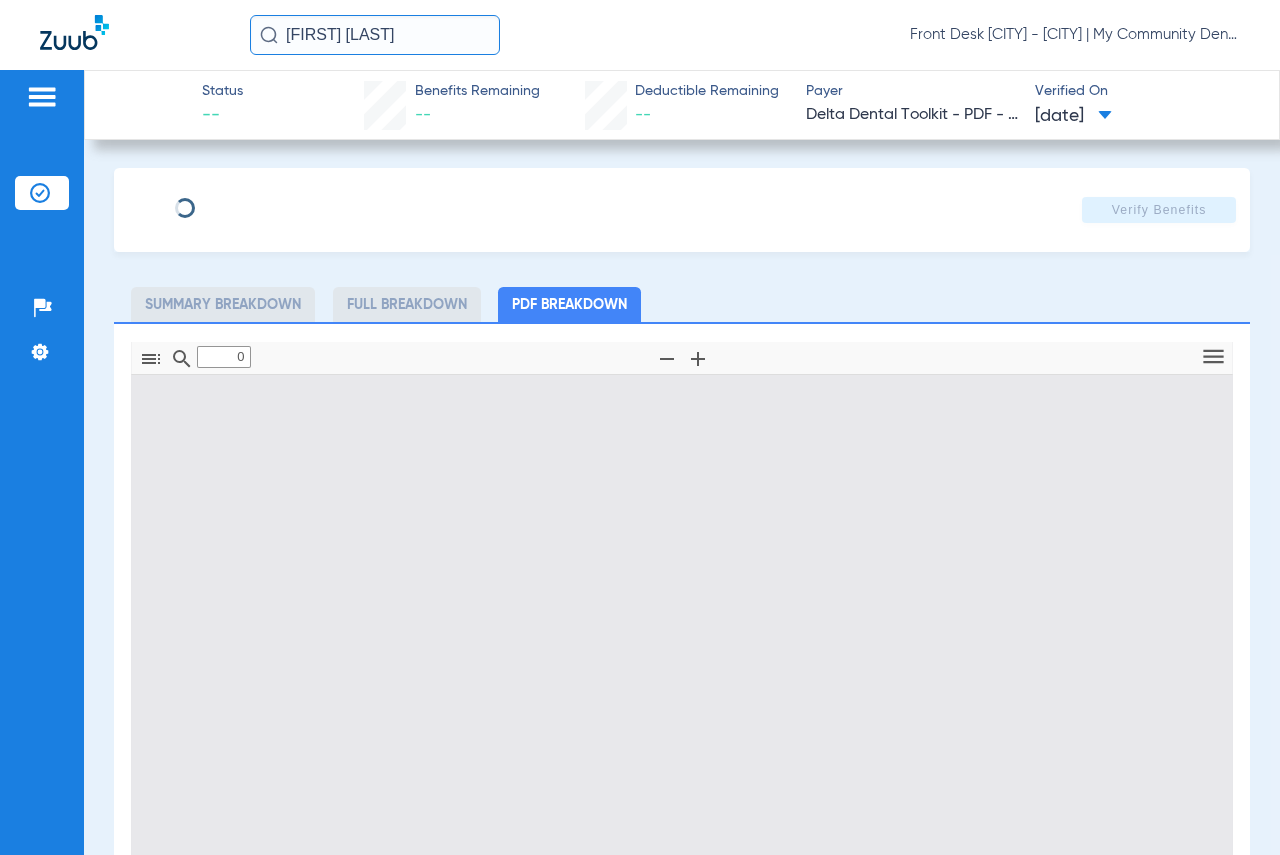 type on "1" 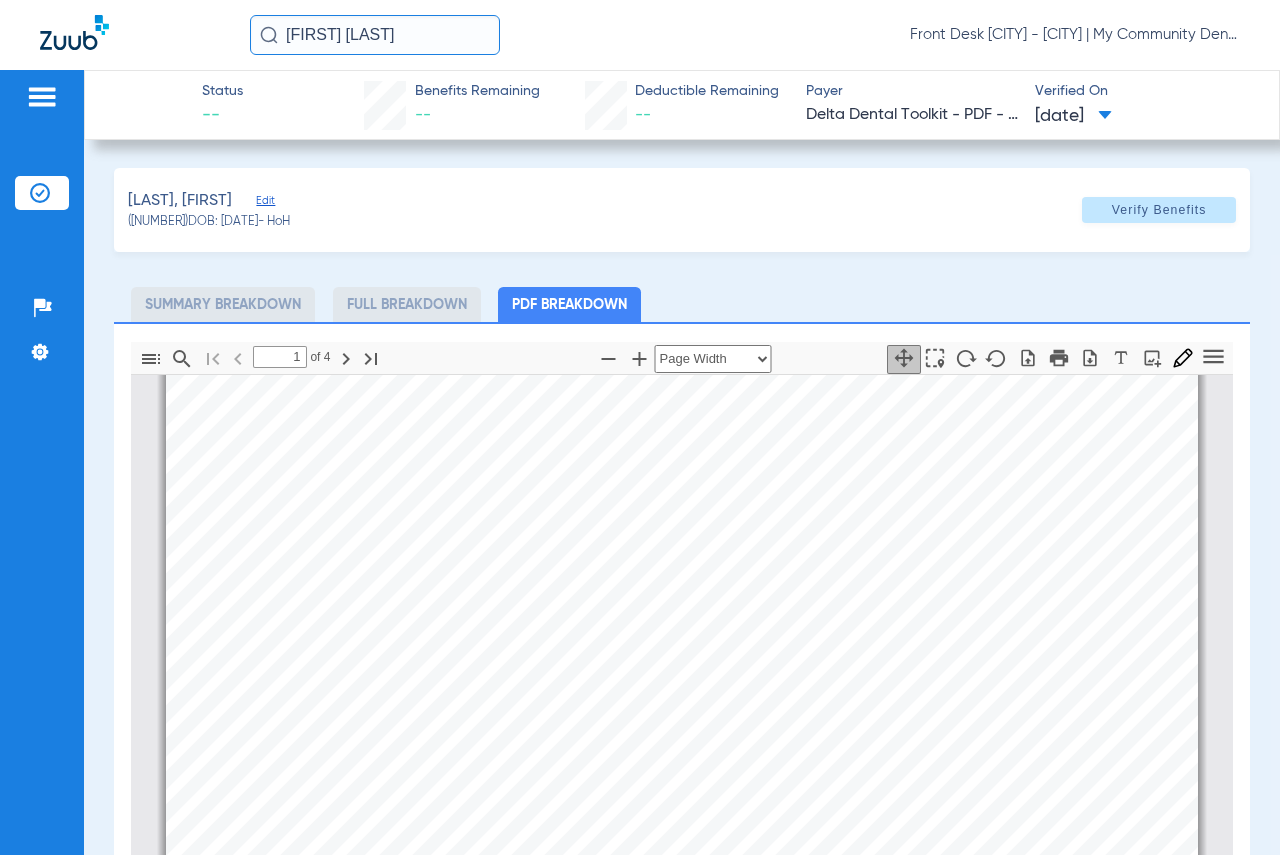 scroll, scrollTop: 310, scrollLeft: 0, axis: vertical 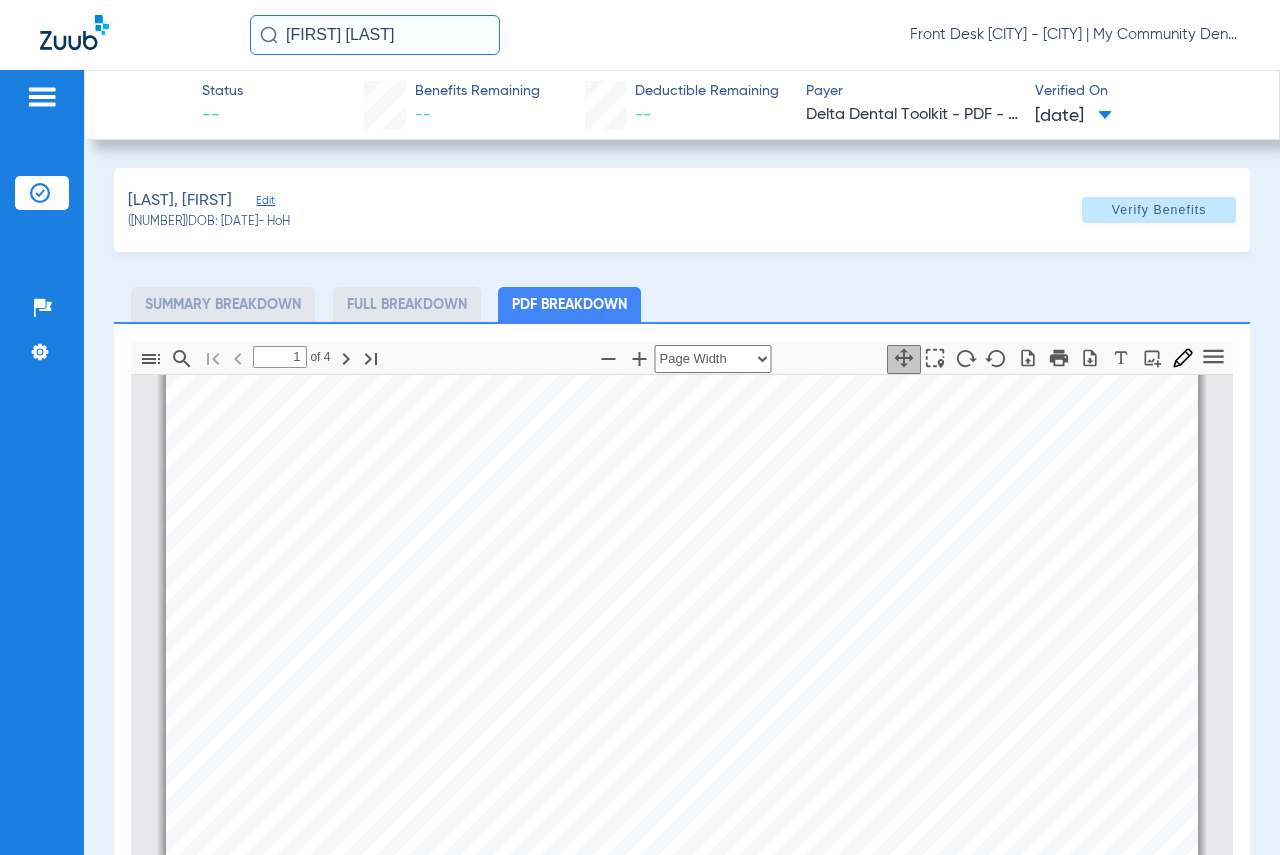 click 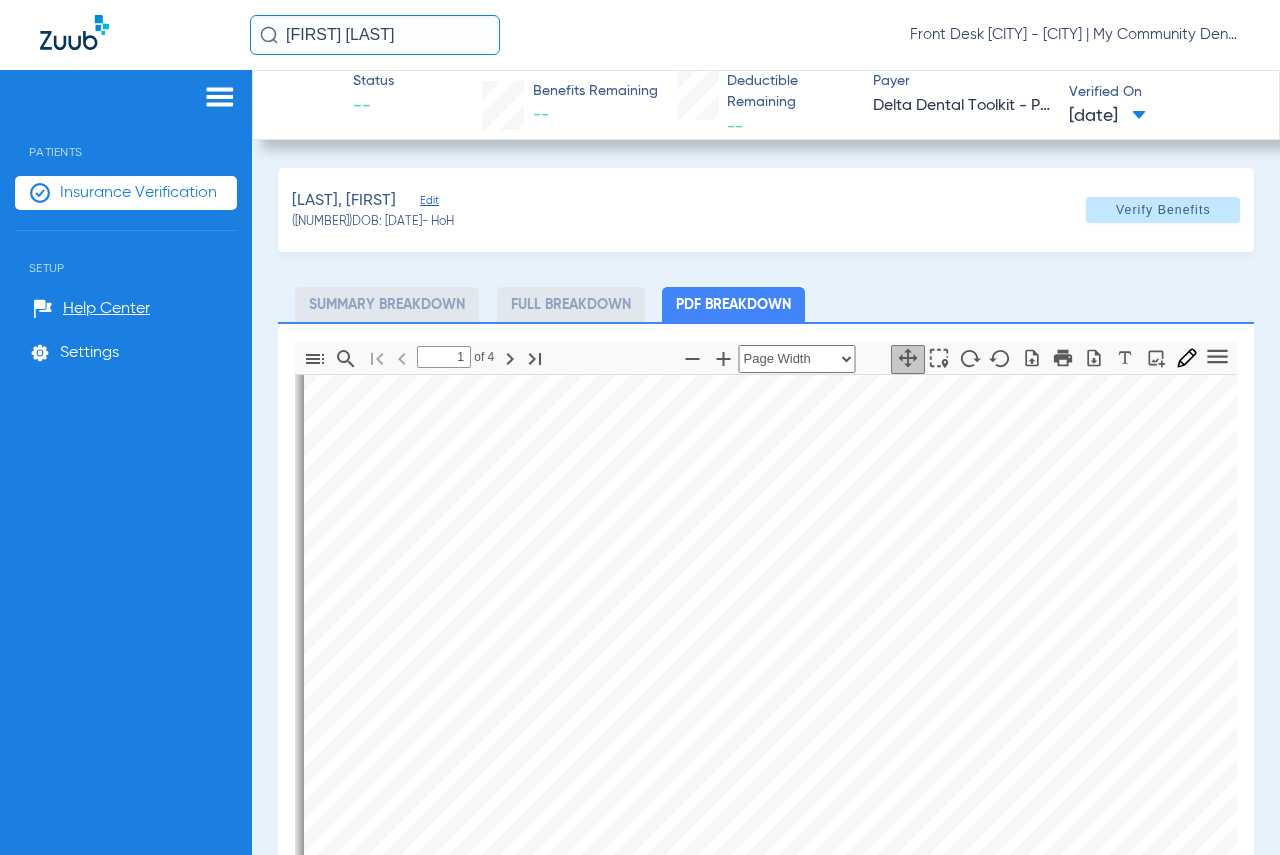 click on "Insurance Verification" 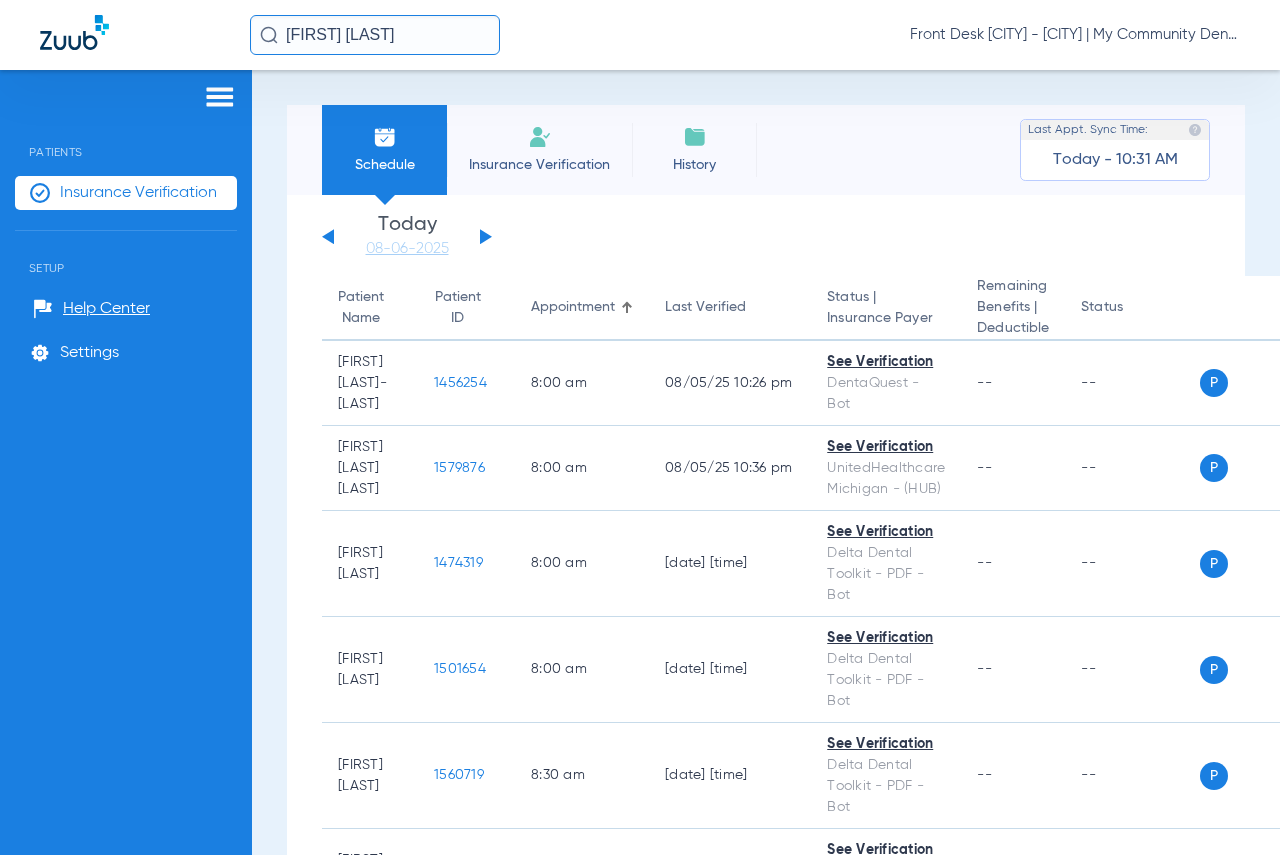 click 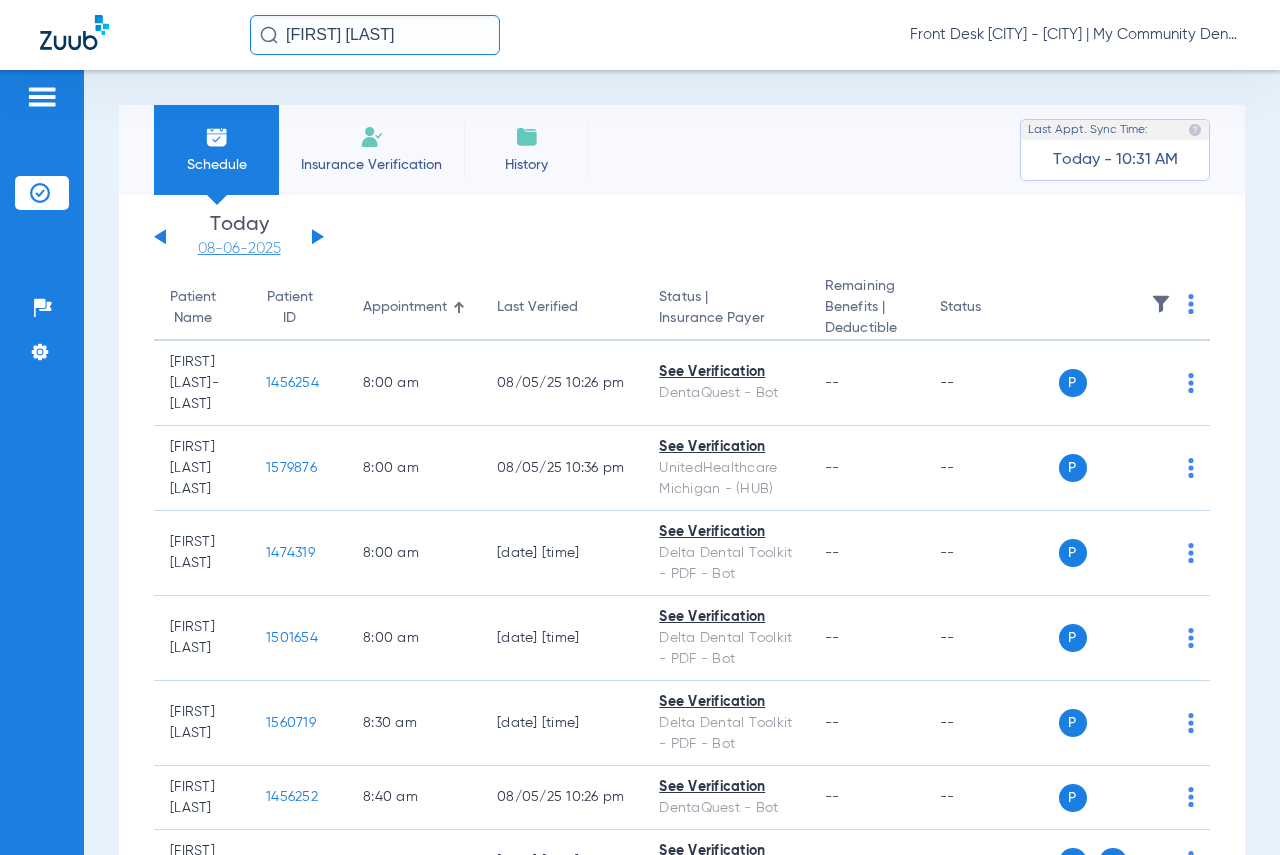 click on "08-06-2025" 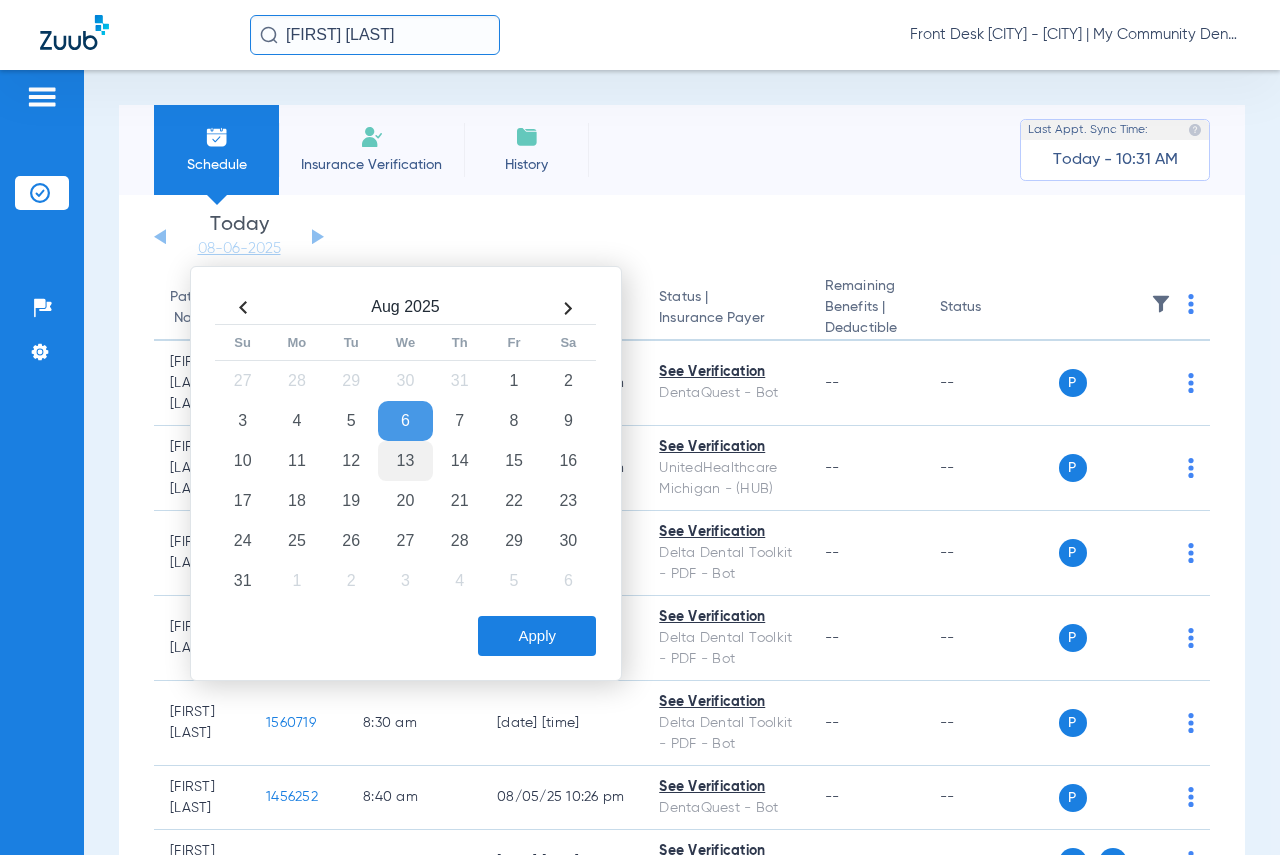 click on "13" 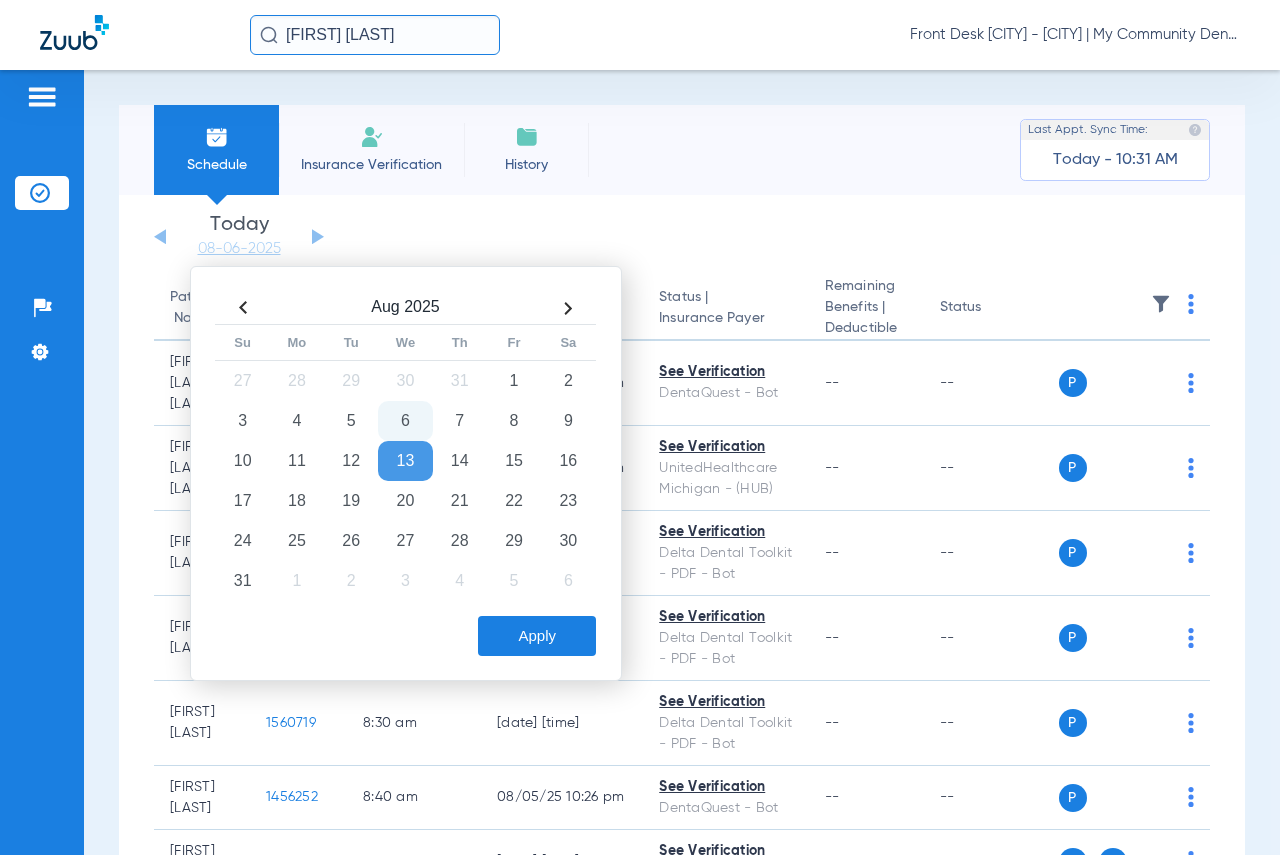 click on "Apply" 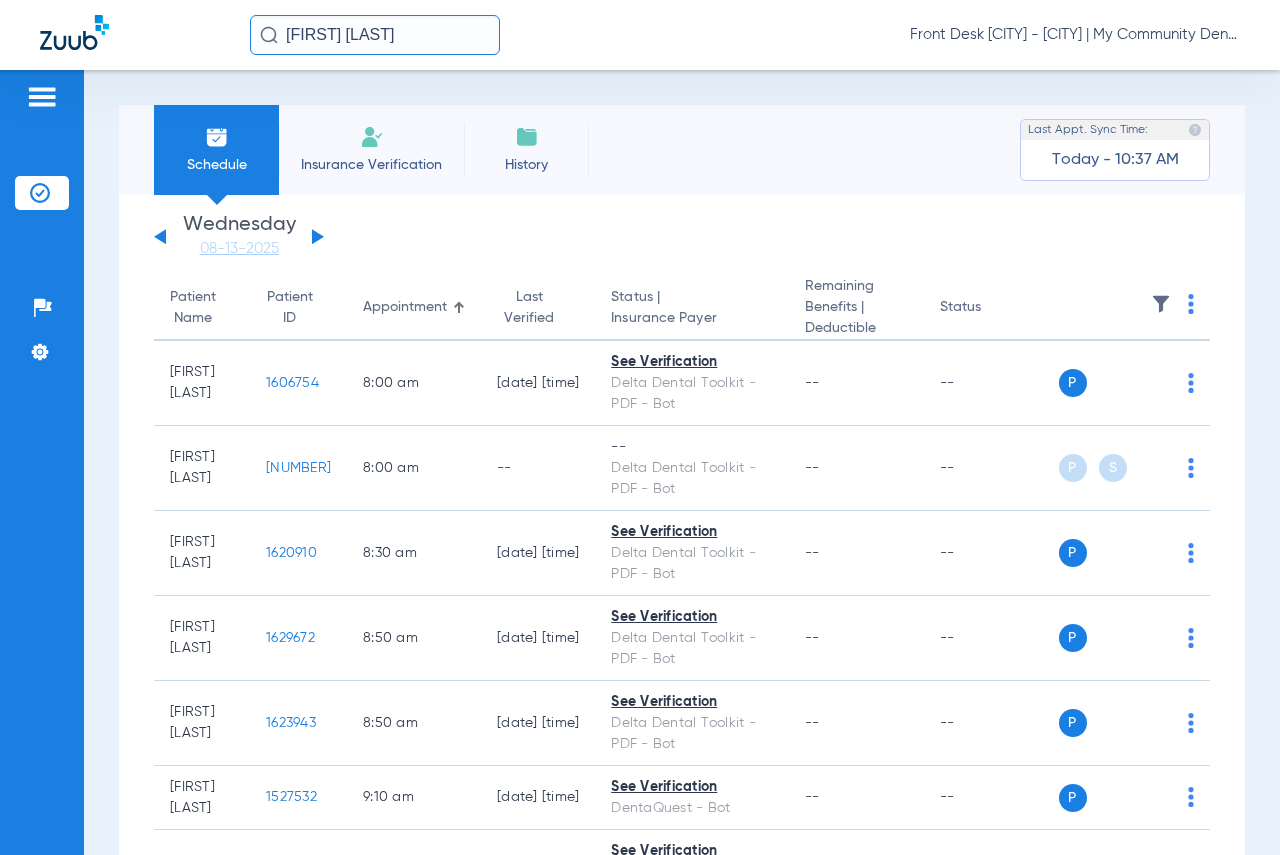 drag, startPoint x: 1033, startPoint y: 211, endPoint x: 974, endPoint y: 215, distance: 59.135437 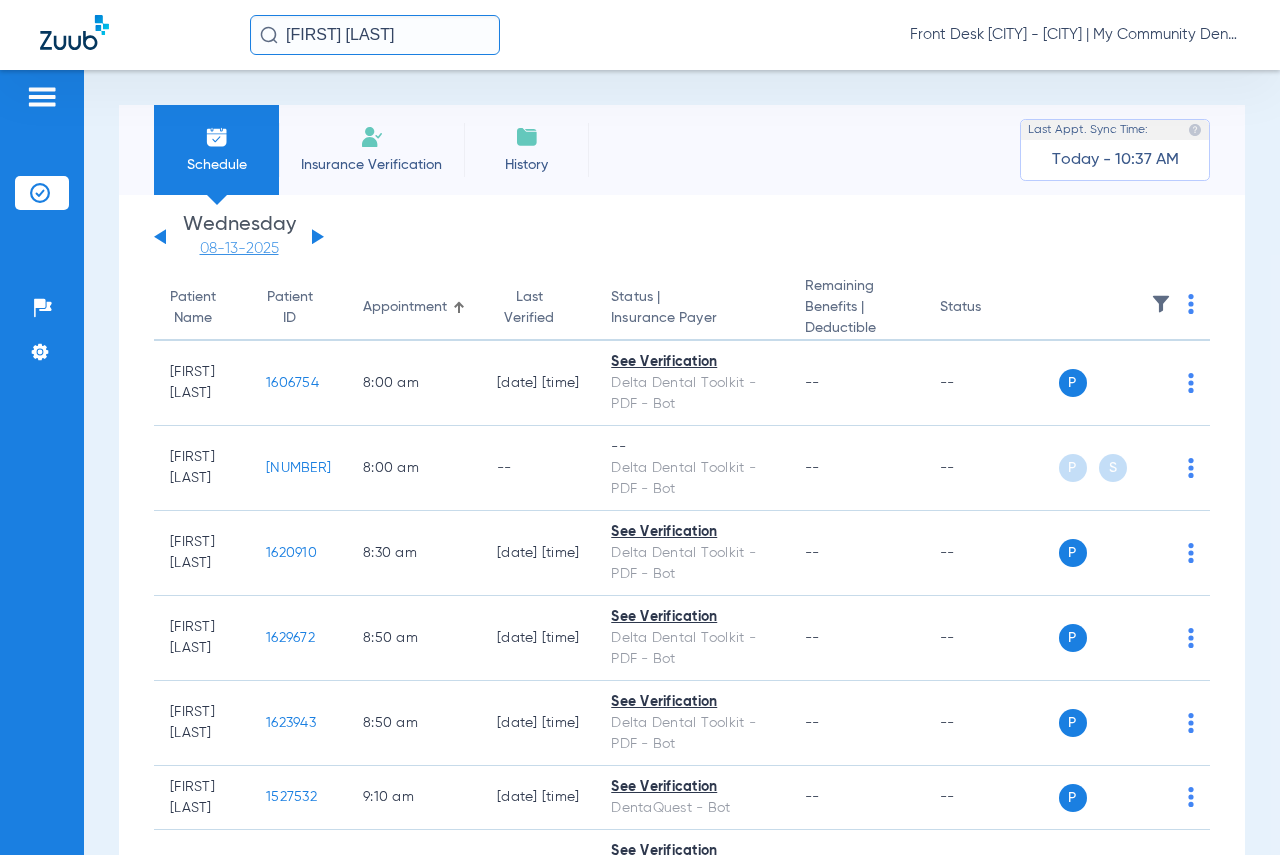 click on "08-13-2025" 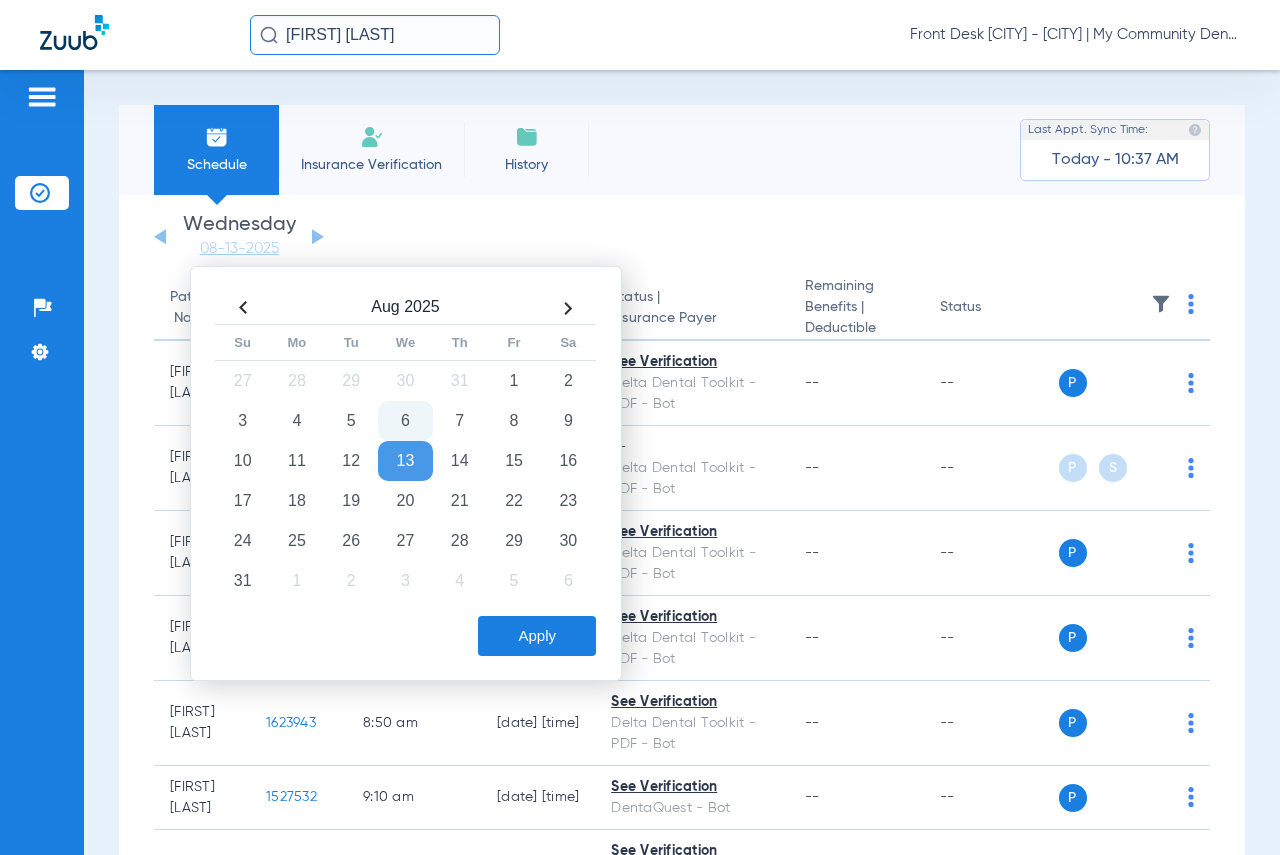 click on "6" 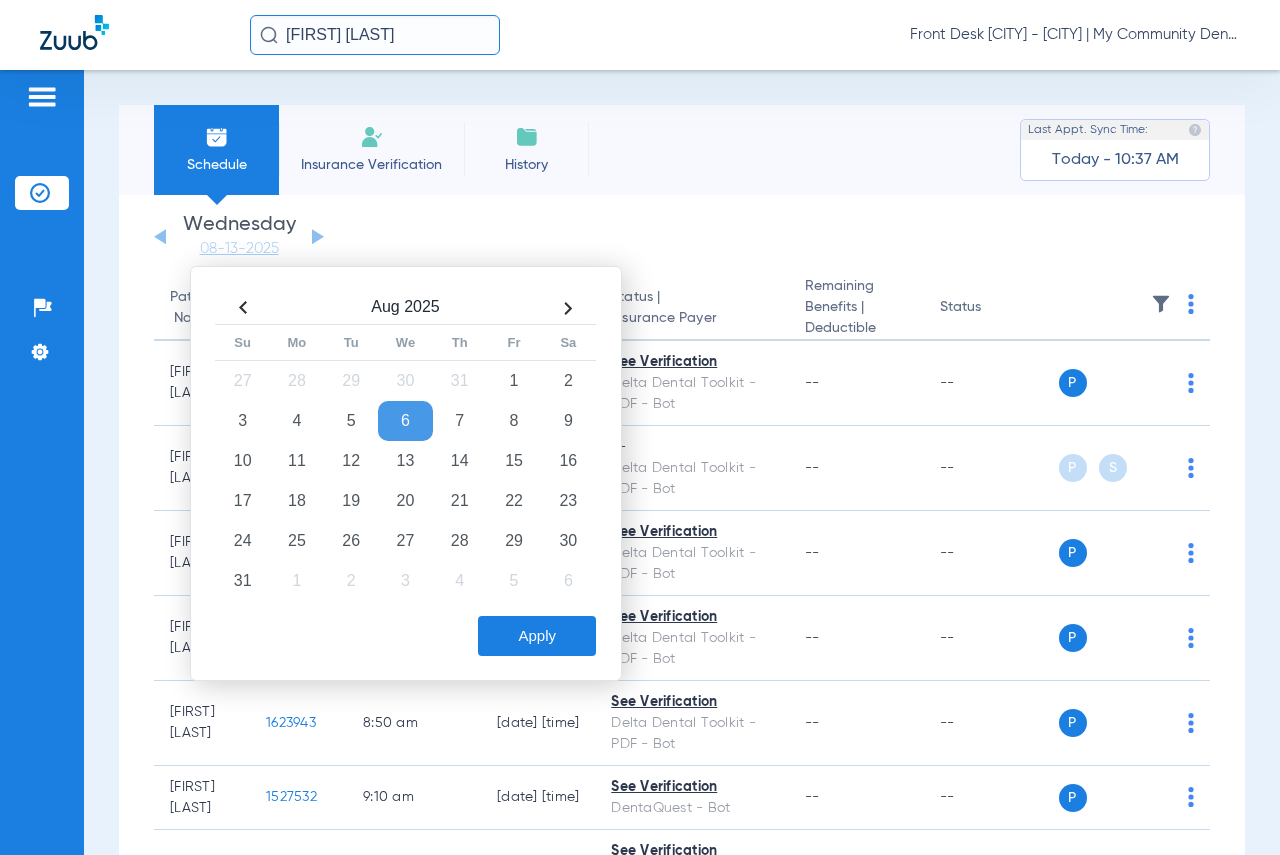 click on "Apply" 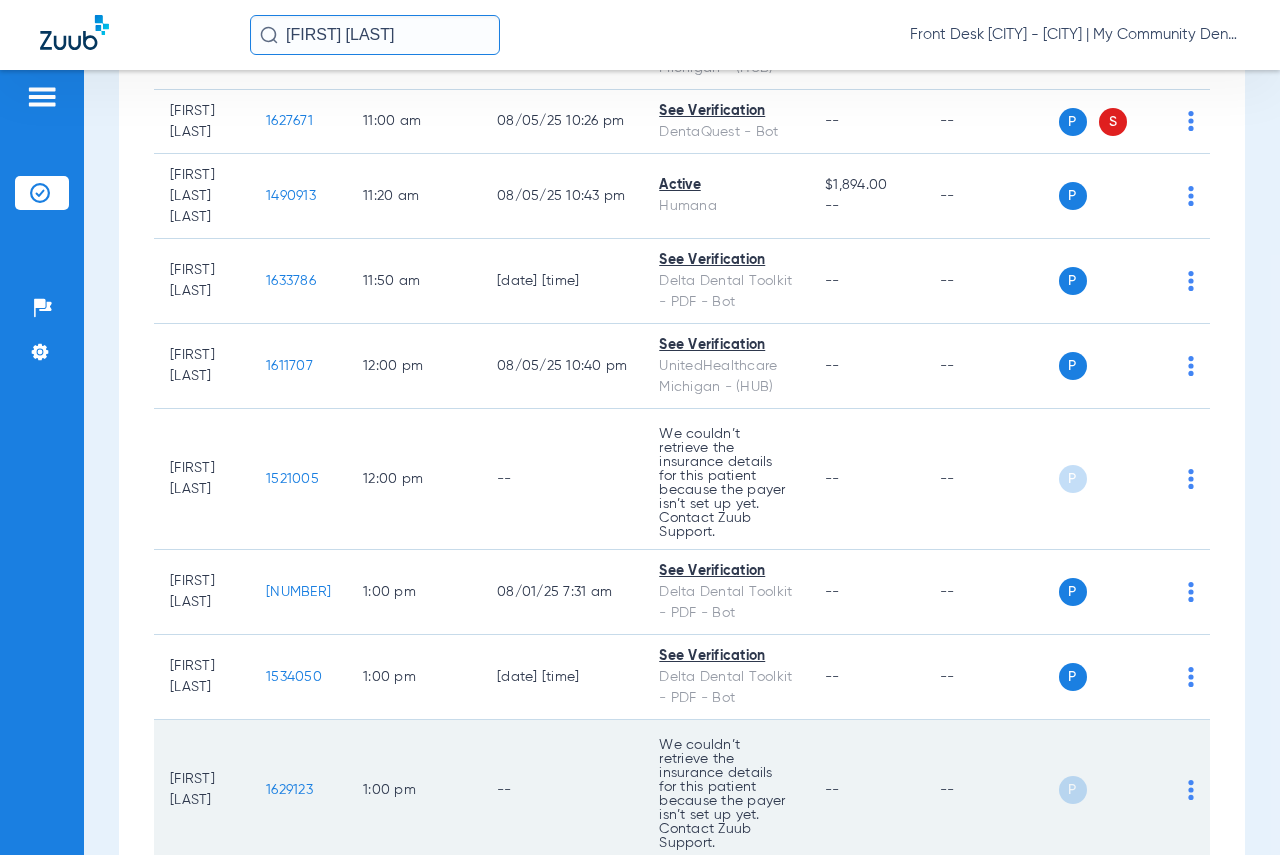 scroll, scrollTop: 1700, scrollLeft: 0, axis: vertical 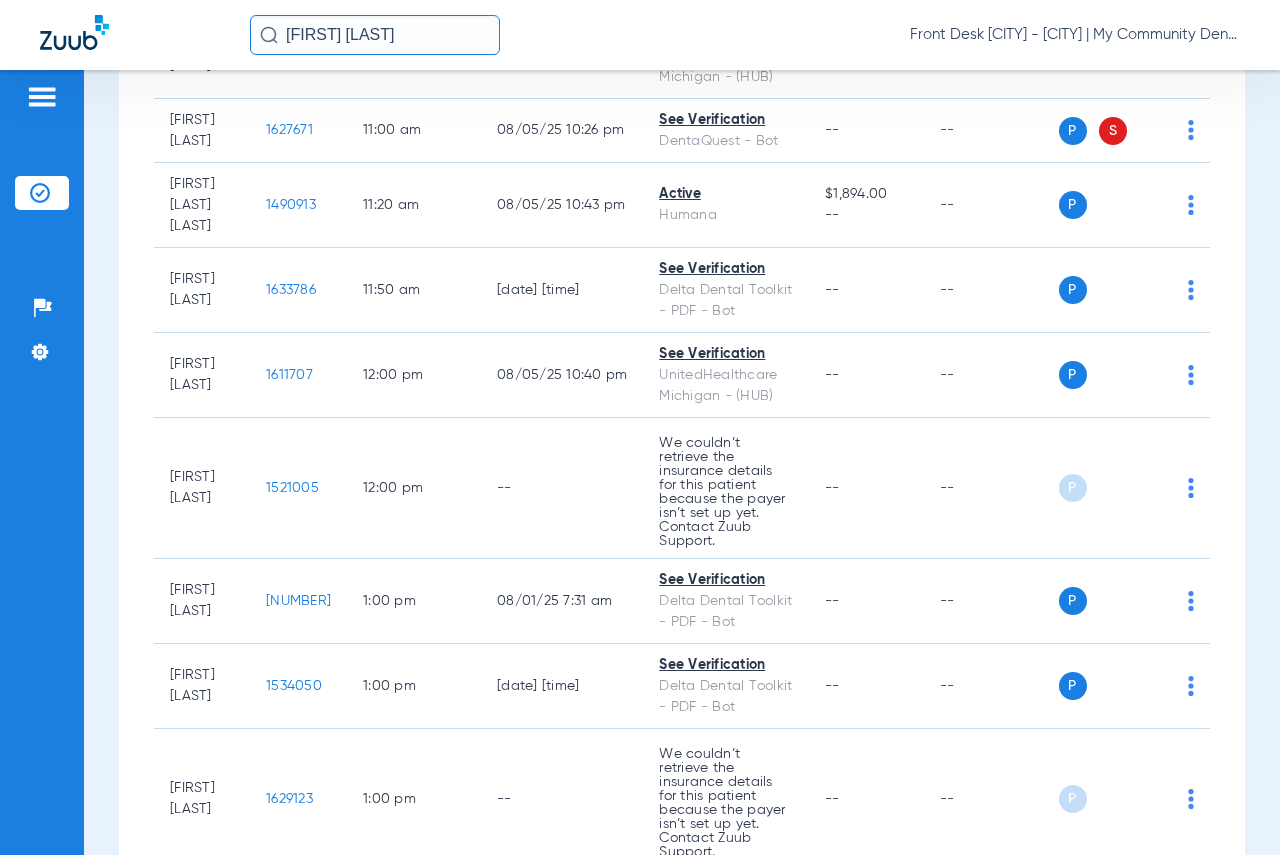 click on "Schedule Insurance Verification History  Last Appt. Sync Time:   Today - [TIME]   Monday   [DATE]   Tuesday   [DATE]   Wednesday   [DATE]   Thursday   [DATE]   Friday   [DATE]   Saturday   [DATE]   Sunday   [DATE]   Monday   [DATE]   Tuesday   [DATE]   Wednesday   [DATE]   Thursday   [DATE]   Friday   [DATE]   Saturday   [DATE]   Sunday   [DATE]   Monday   [DATE]   Tuesday   [DATE]   Wednesday   [DATE]   Thursday   [DATE]   Friday   [DATE]   Saturday   [DATE]   Sunday   [DATE]   Monday   [DATE]   Tuesday   [DATE]   Wednesday   [DATE]   Thursday   [DATE]   Friday   [DATE]   Saturday   [DATE]  Su 1" at bounding box center (682, 462) 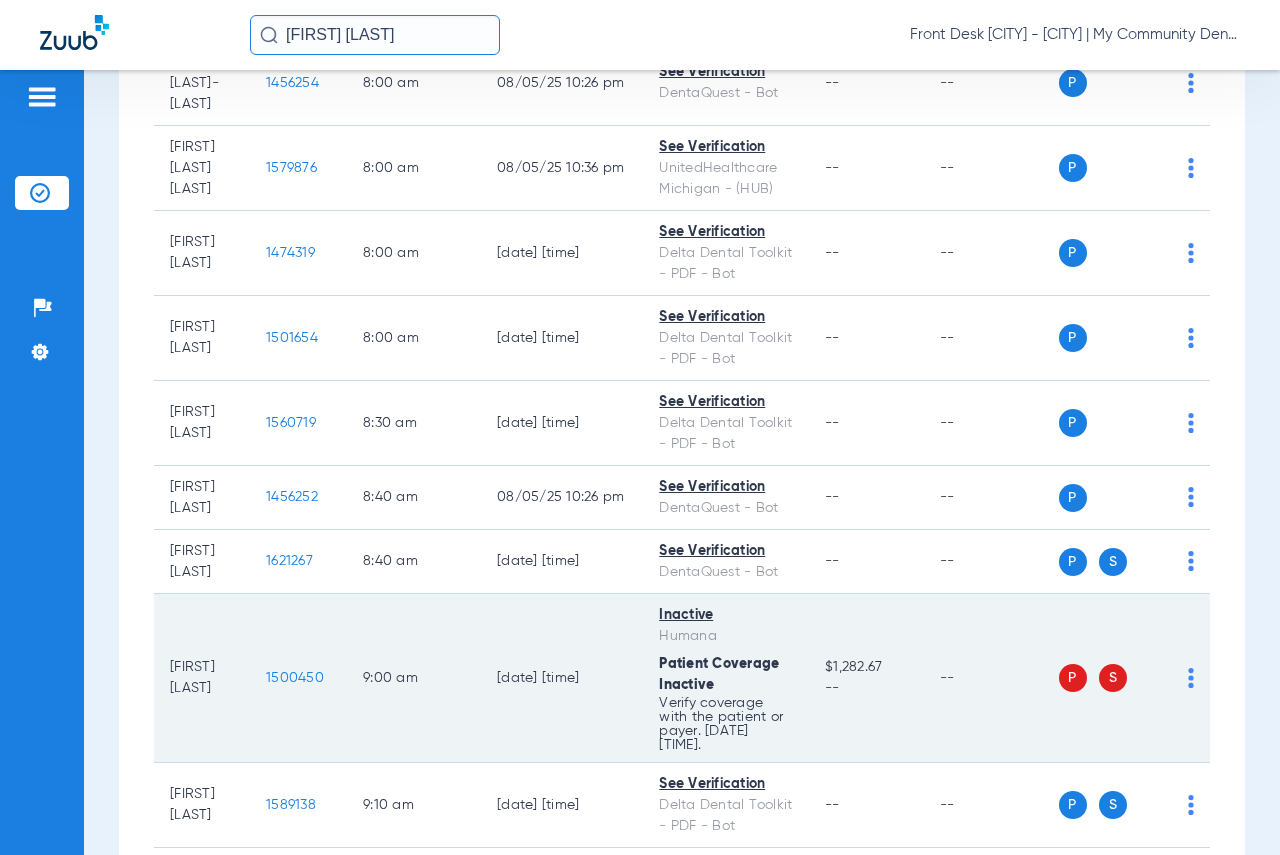 scroll, scrollTop: 0, scrollLeft: 0, axis: both 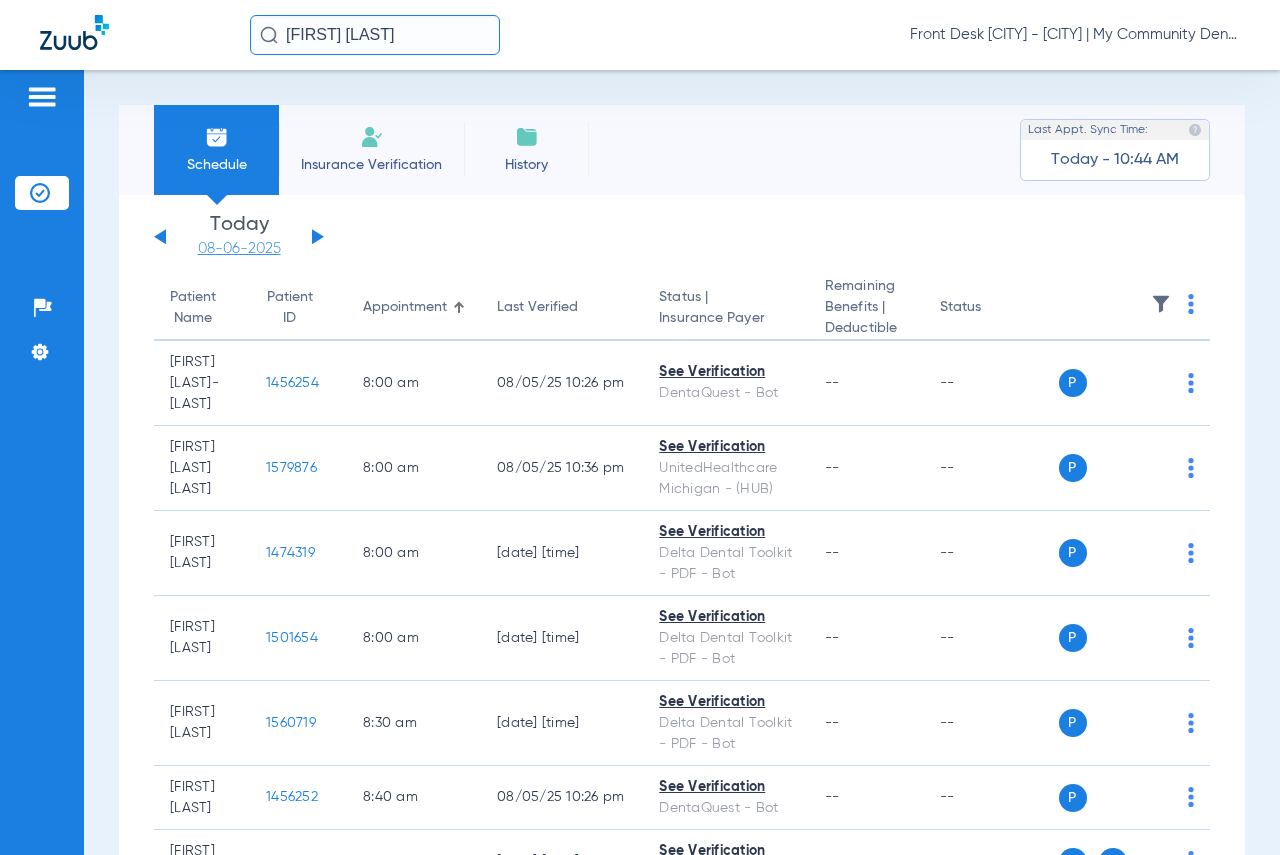 click on "08-06-2025" 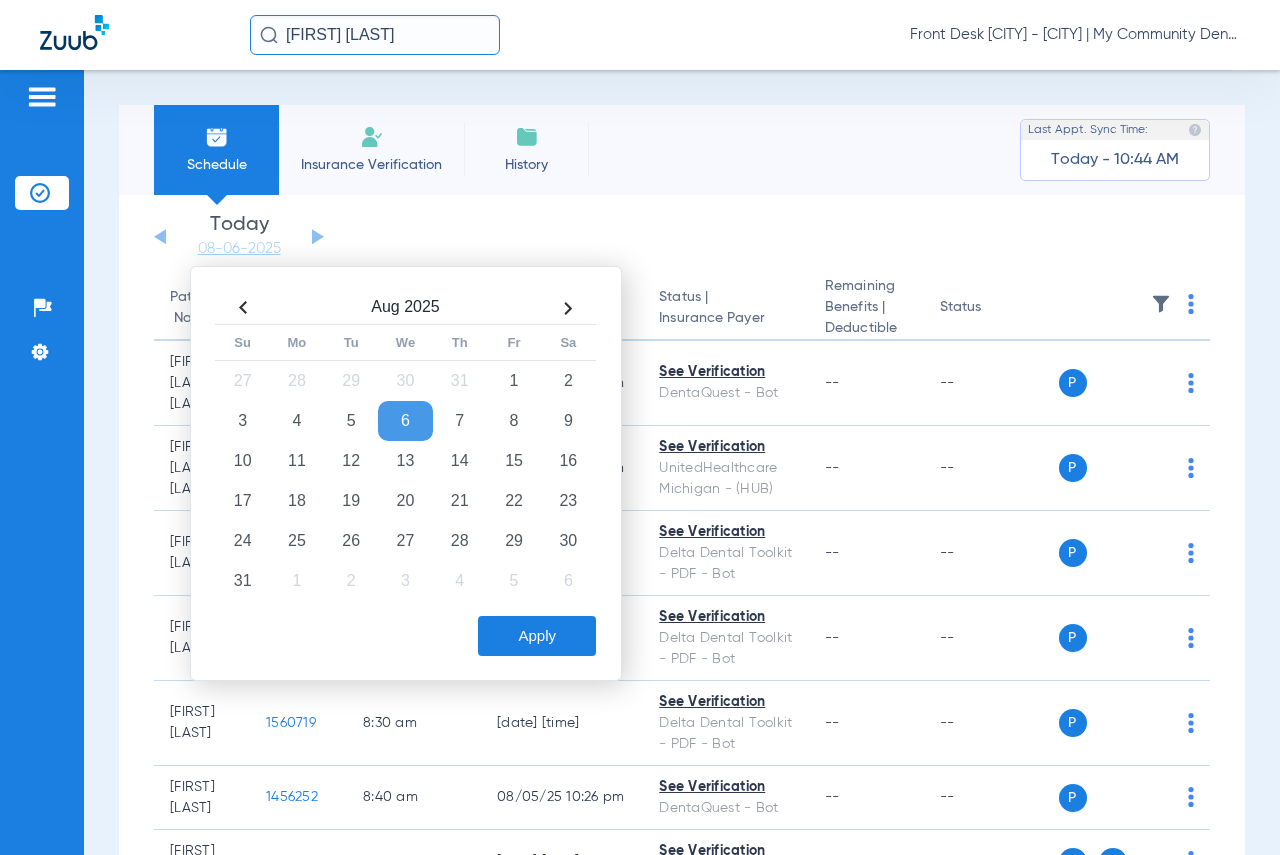drag, startPoint x: 402, startPoint y: 453, endPoint x: 433, endPoint y: 512, distance: 66.64833 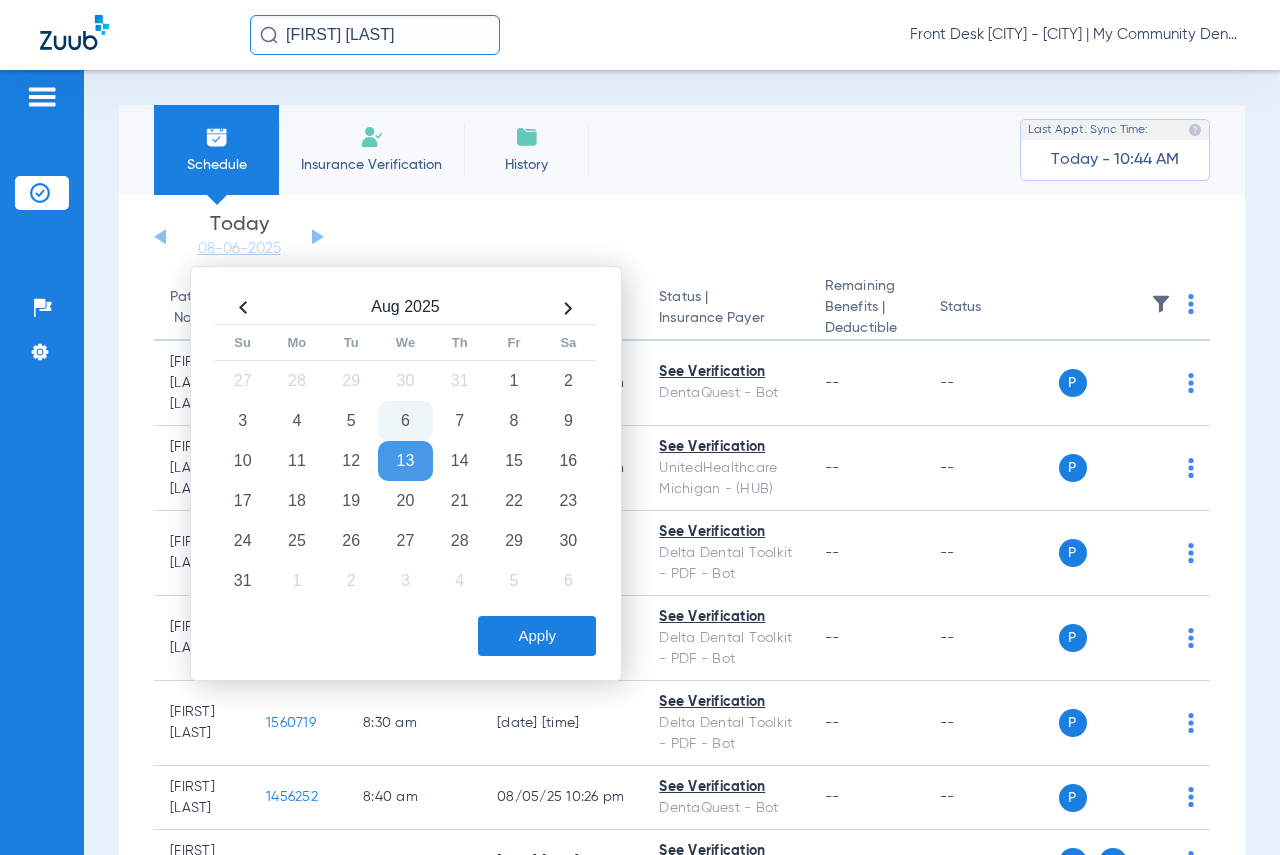 drag, startPoint x: 539, startPoint y: 627, endPoint x: 615, endPoint y: 627, distance: 76 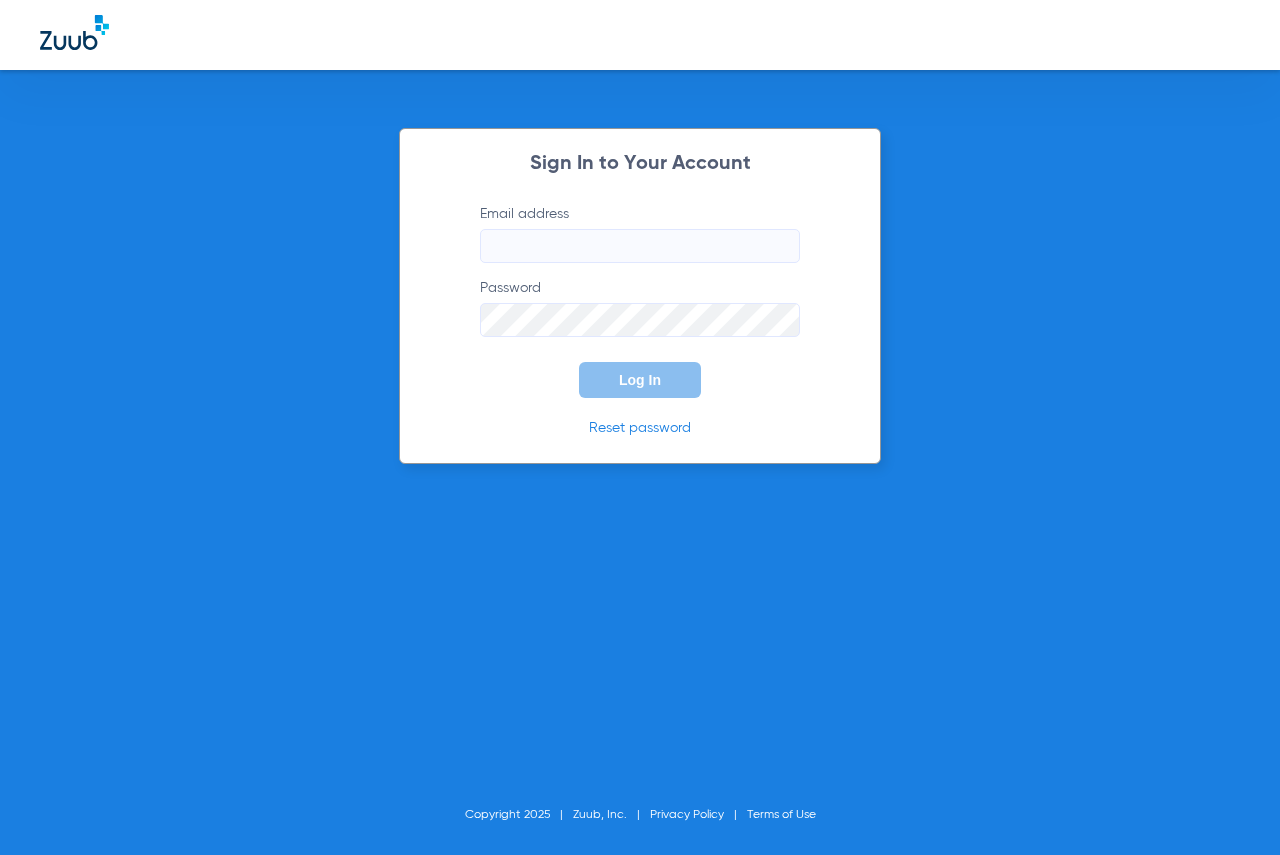 type on "[EMAIL]" 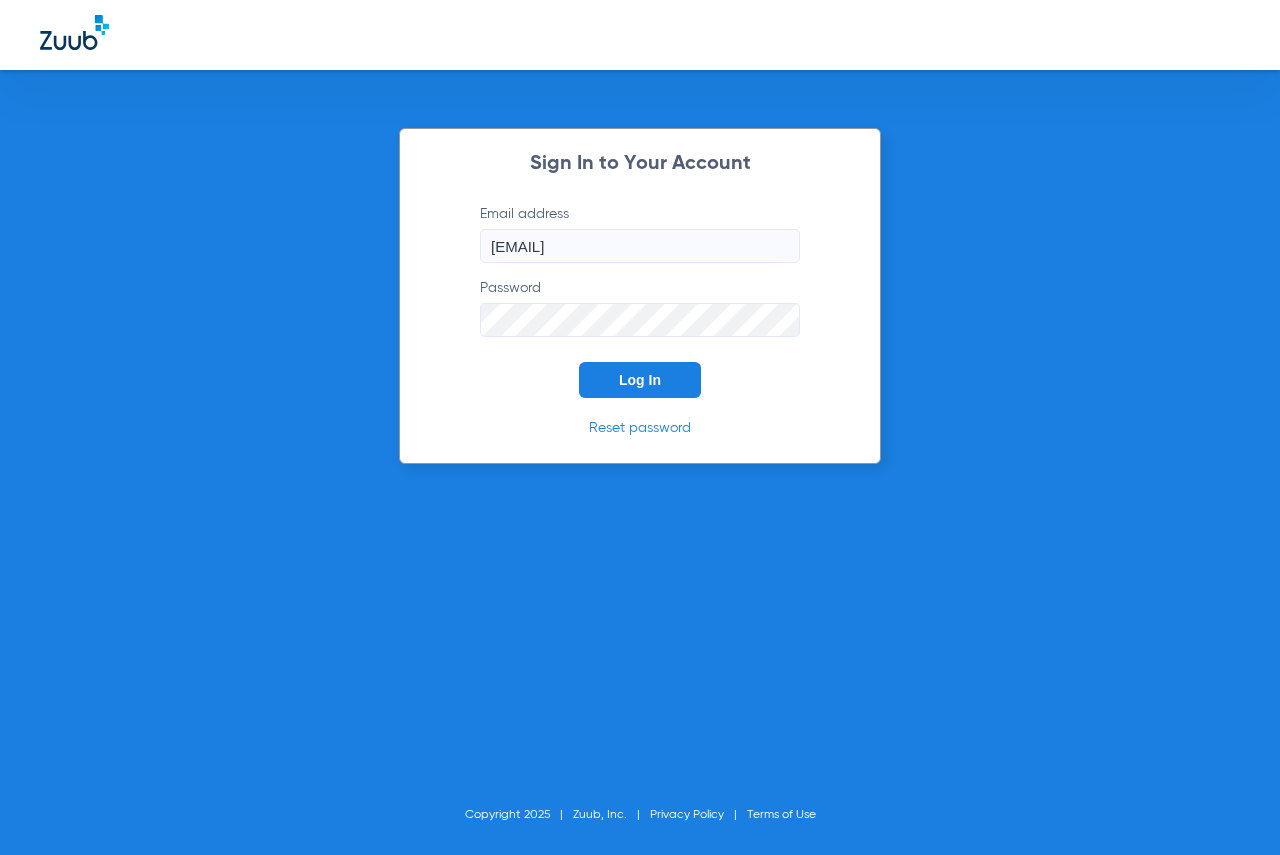 click on "Log In" 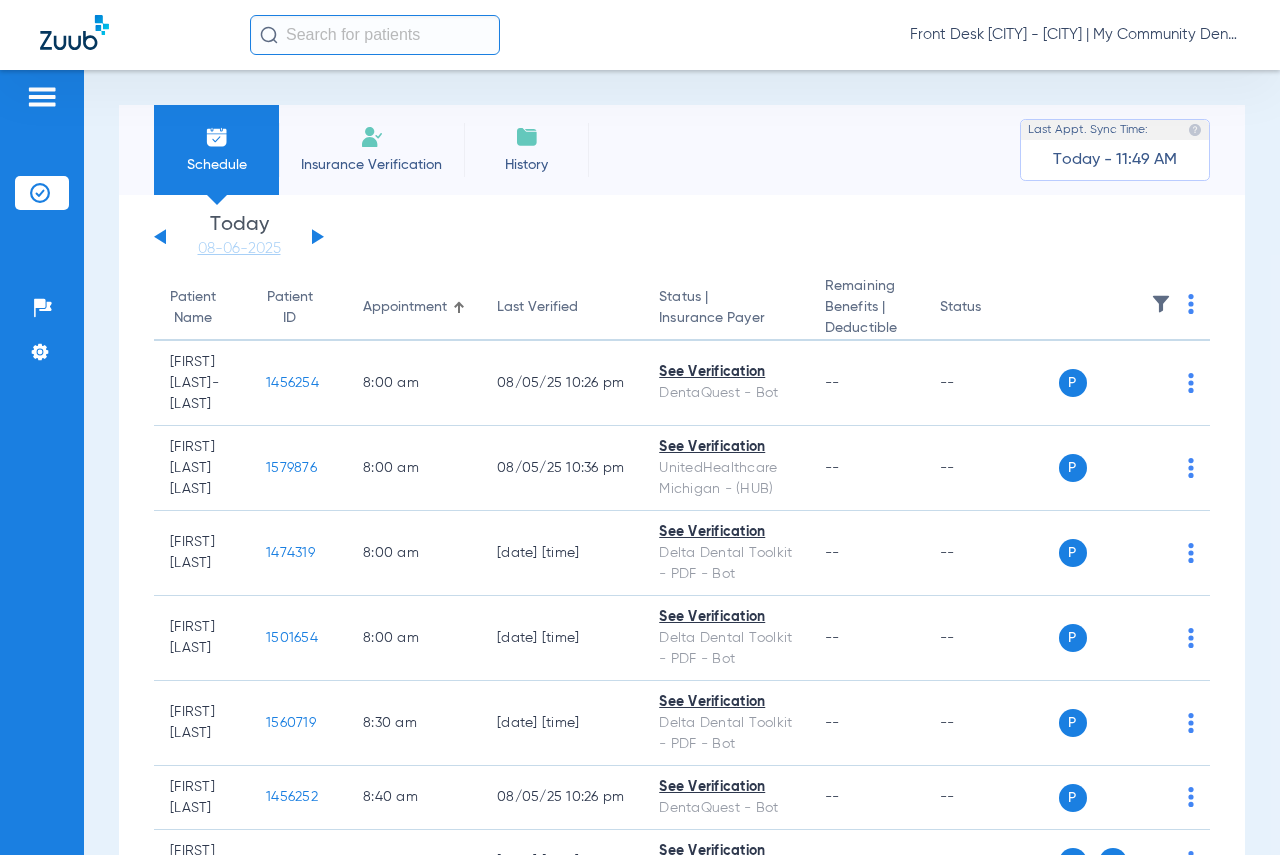 click 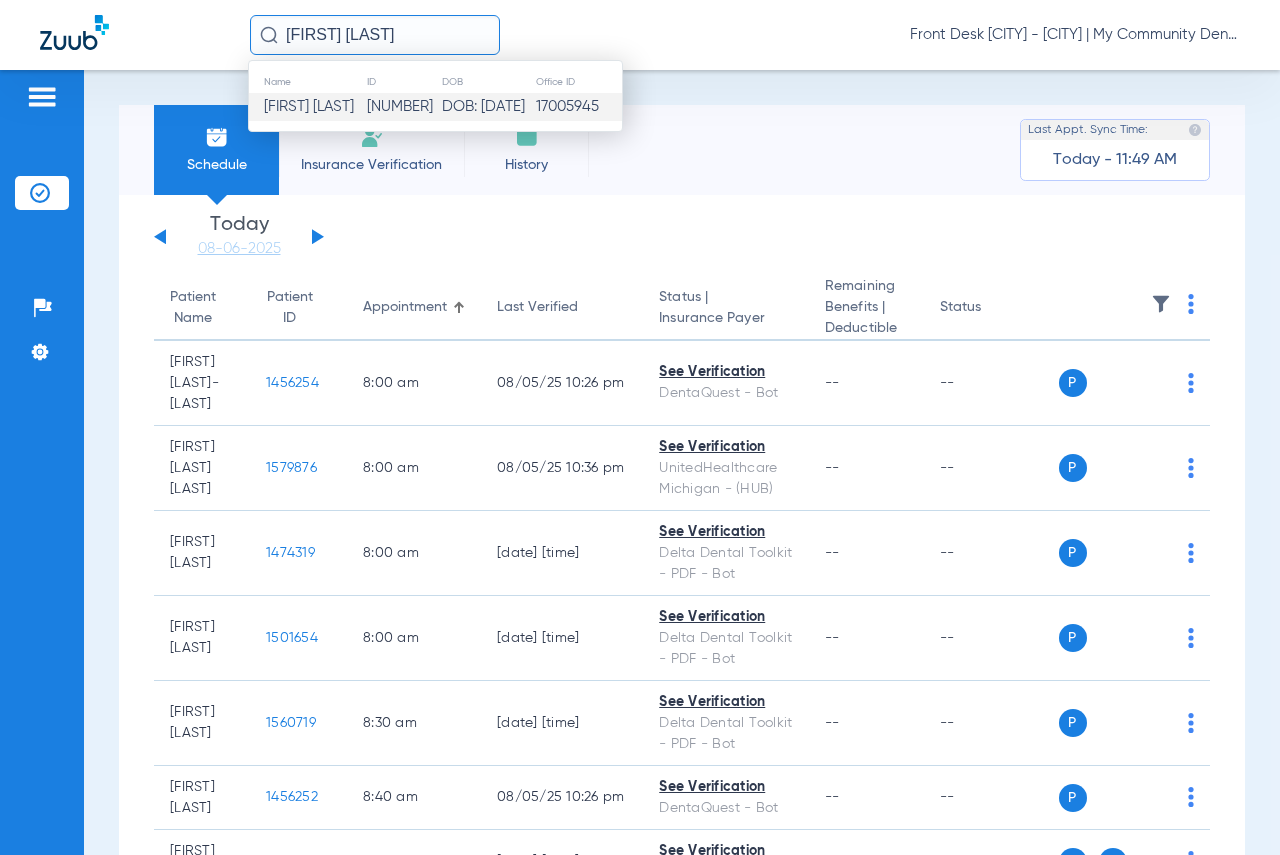 type on "[FIRST] [LAST]" 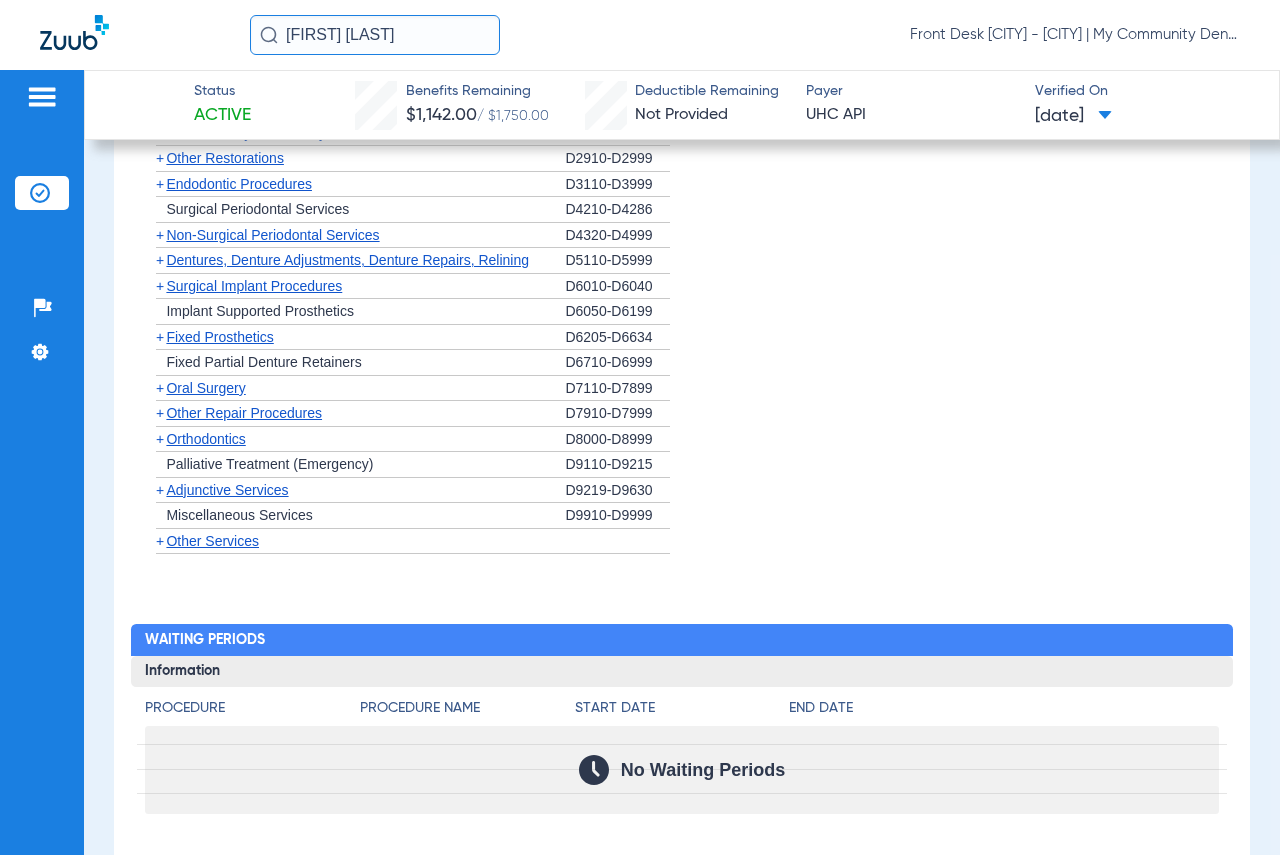 scroll, scrollTop: 1772, scrollLeft: 0, axis: vertical 